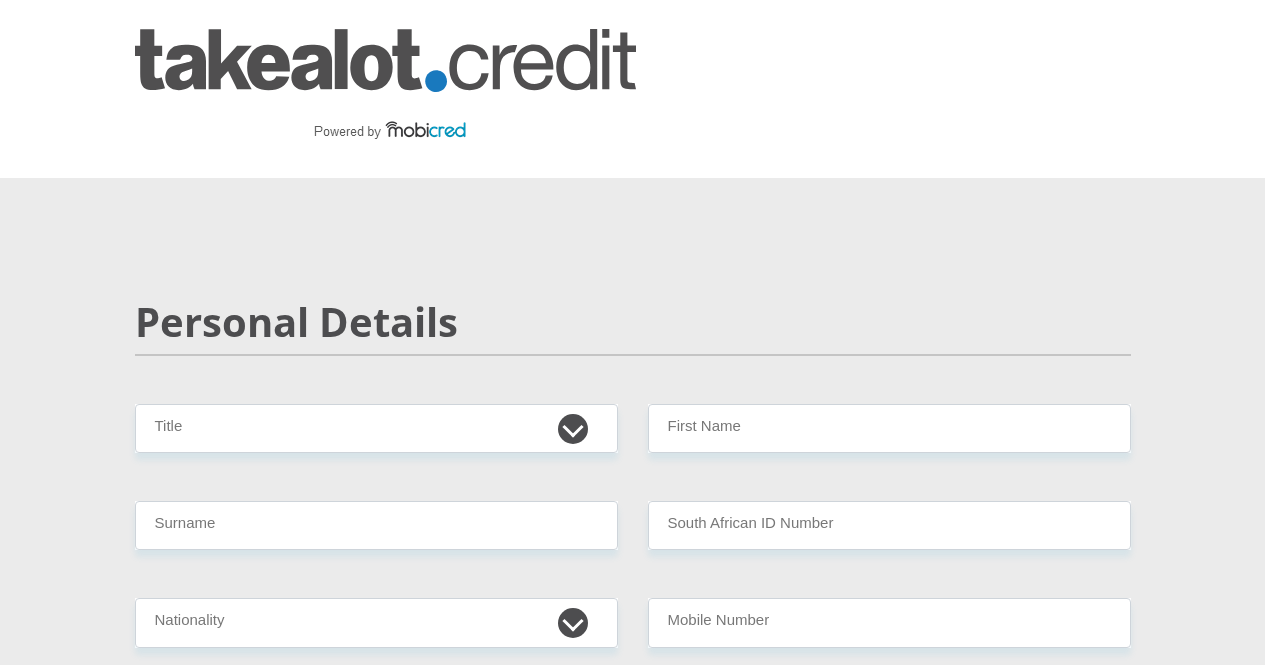 scroll, scrollTop: 0, scrollLeft: 0, axis: both 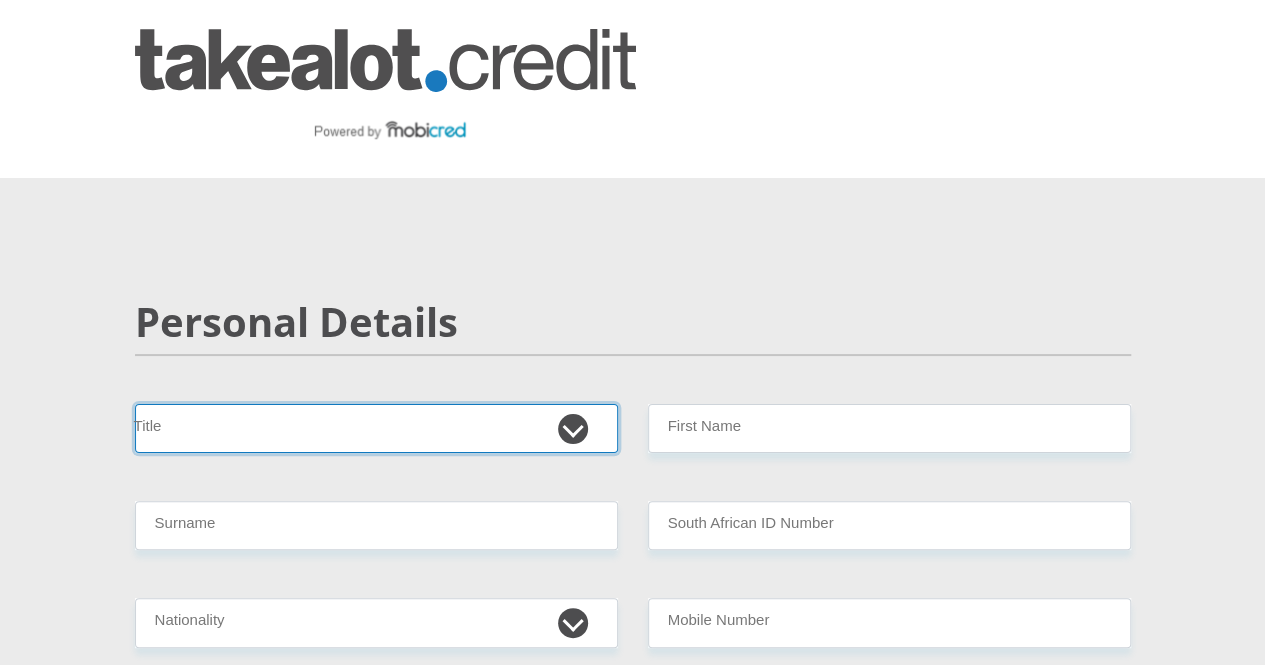 click on "Mr
Ms
Mrs
Dr
Other" at bounding box center [376, 428] 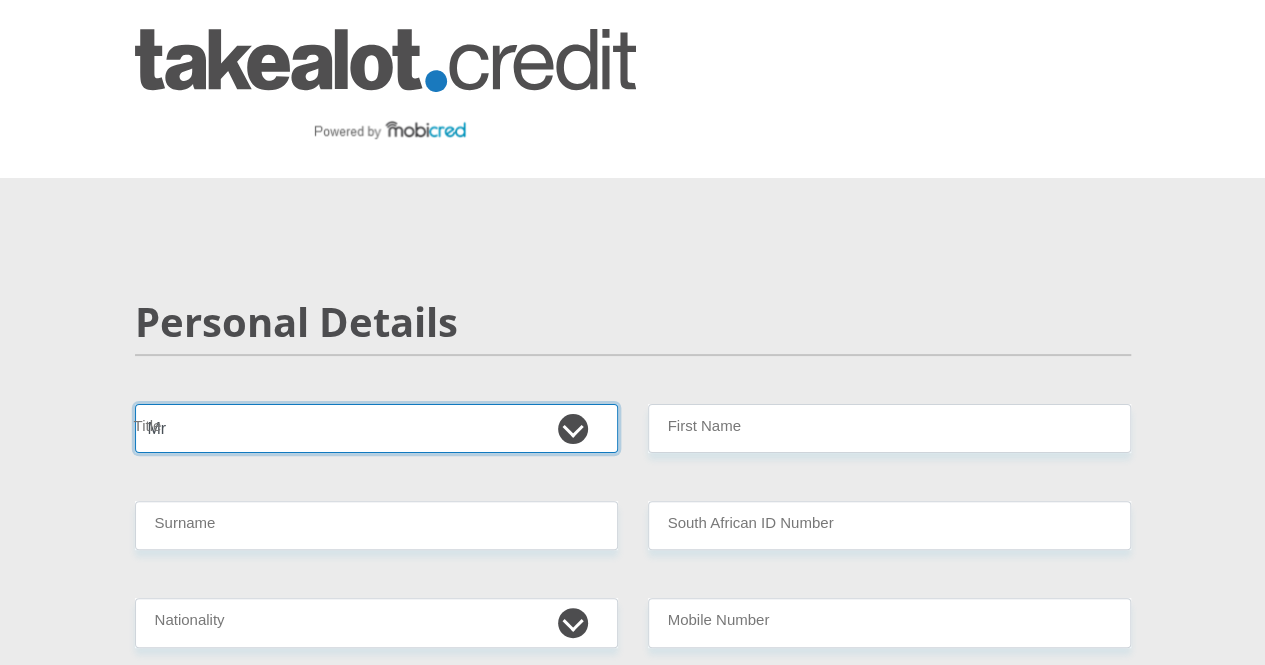 click on "Mr
Ms
Mrs
Dr
Other" at bounding box center [376, 428] 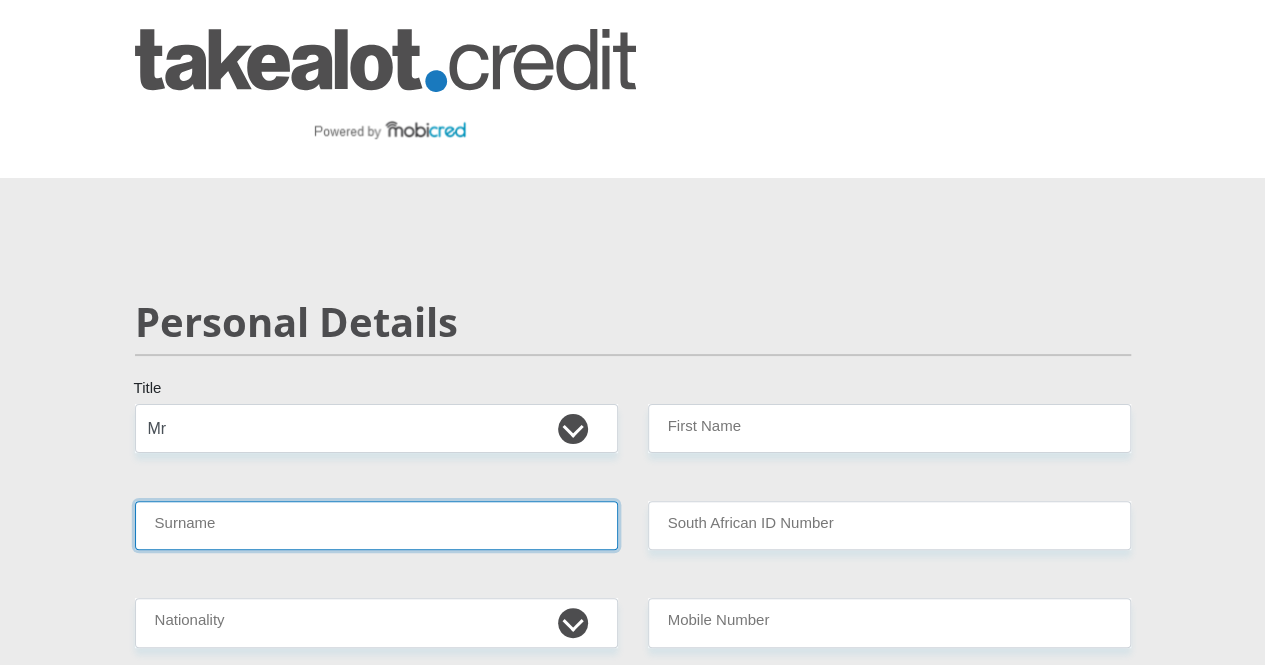 click on "Surname" at bounding box center [376, 525] 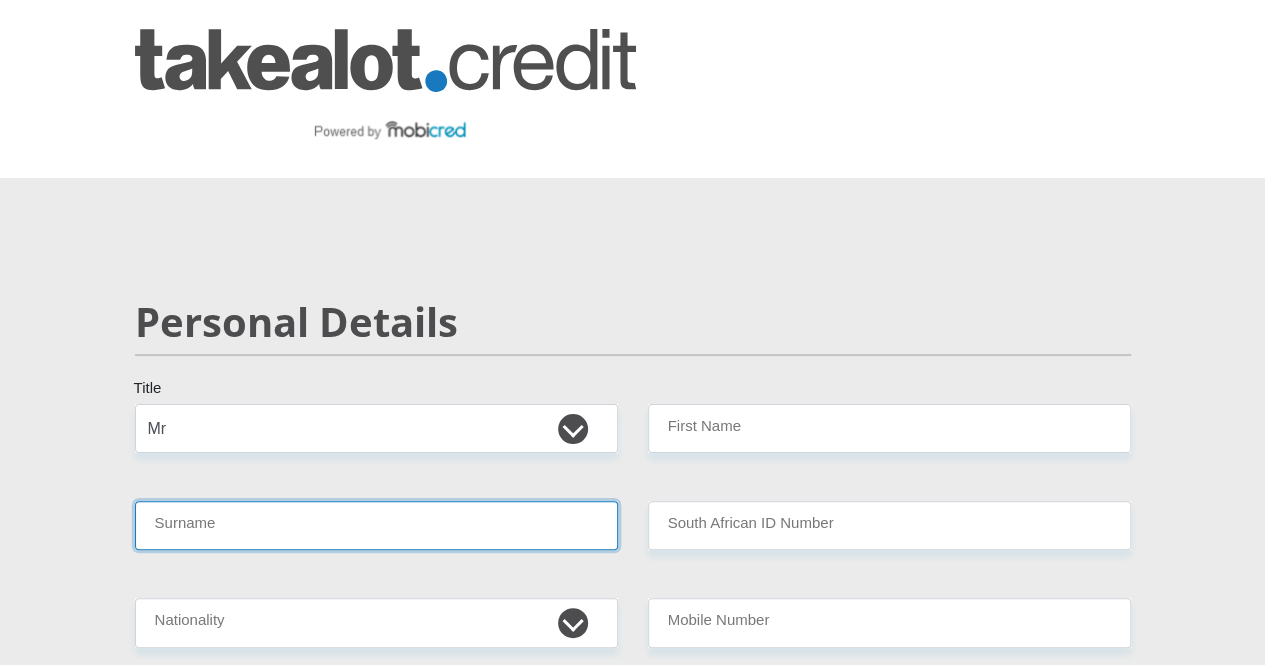 type on "[LAST]" 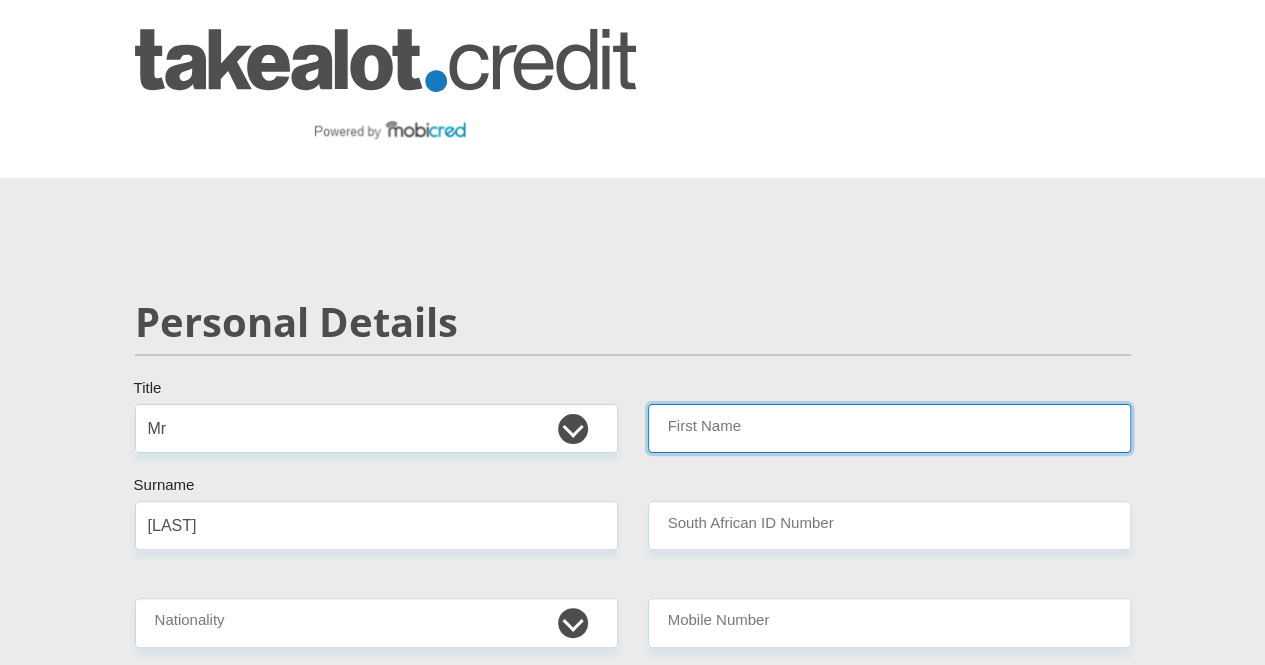 type on "[FIRST]" 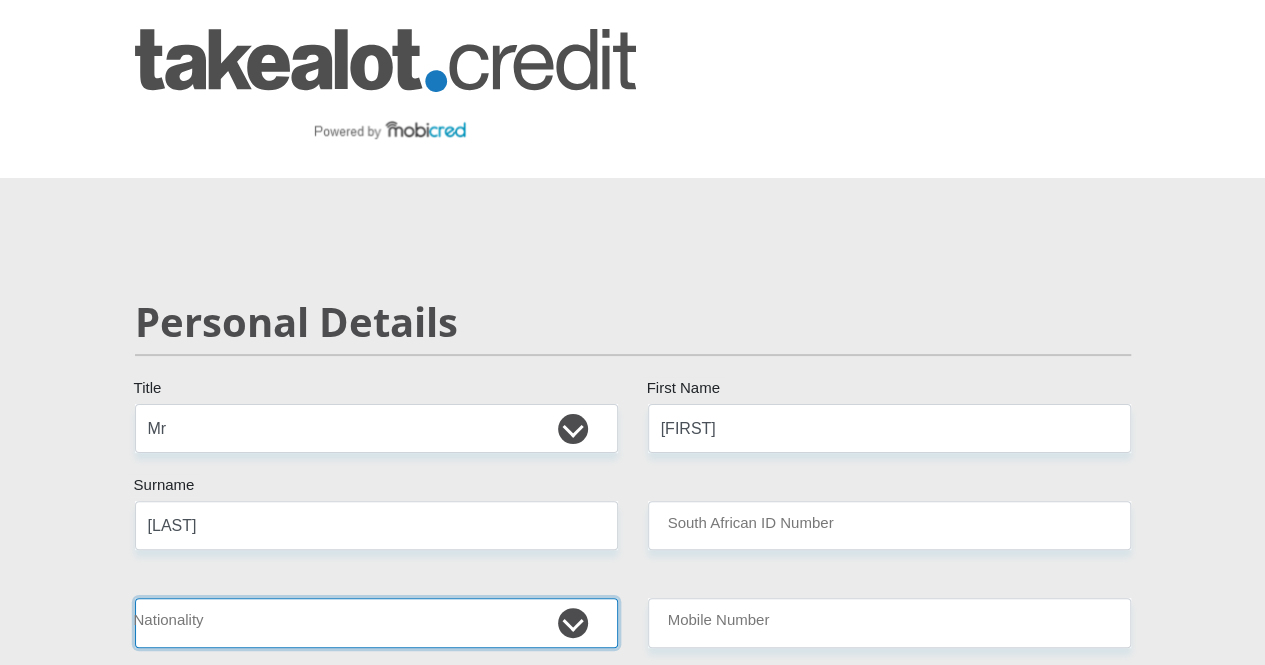select on "ZAF" 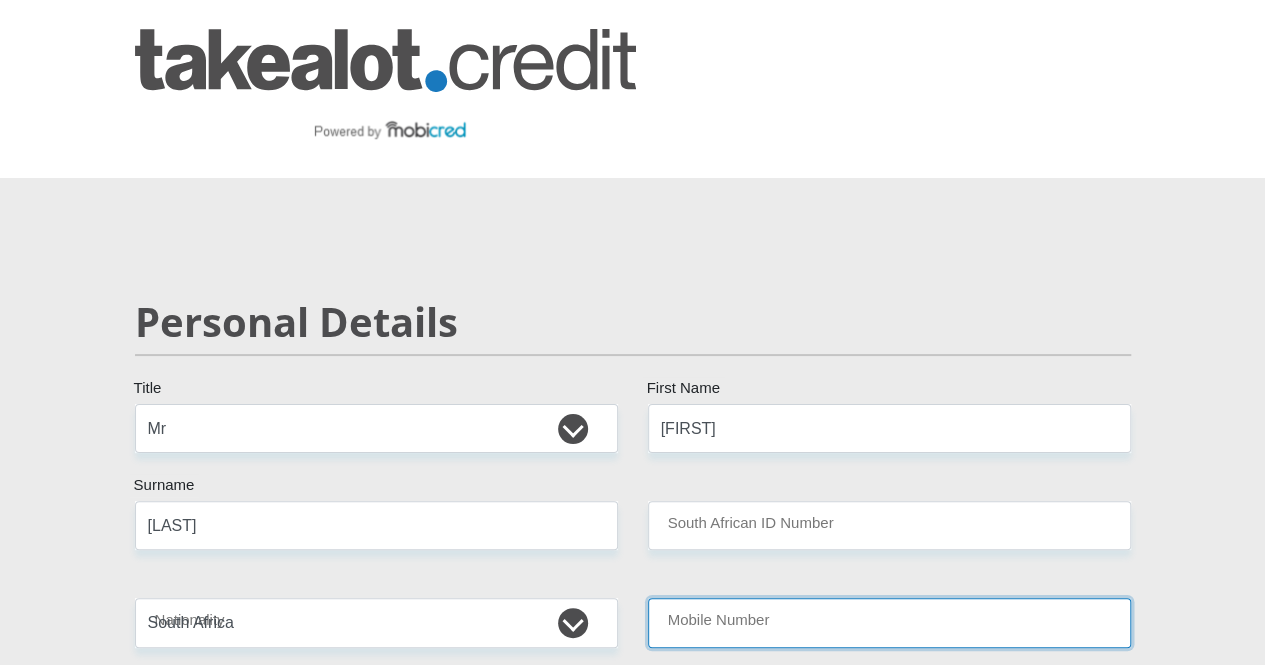 type on "[PHONE]" 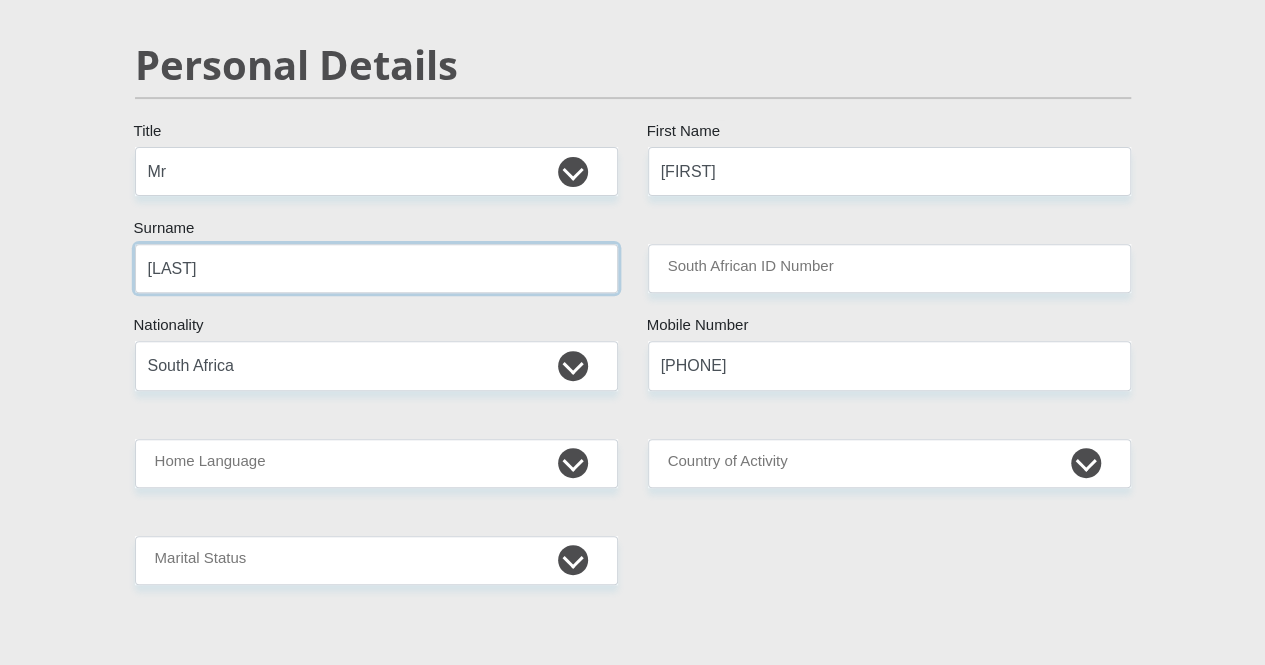 scroll, scrollTop: 259, scrollLeft: 0, axis: vertical 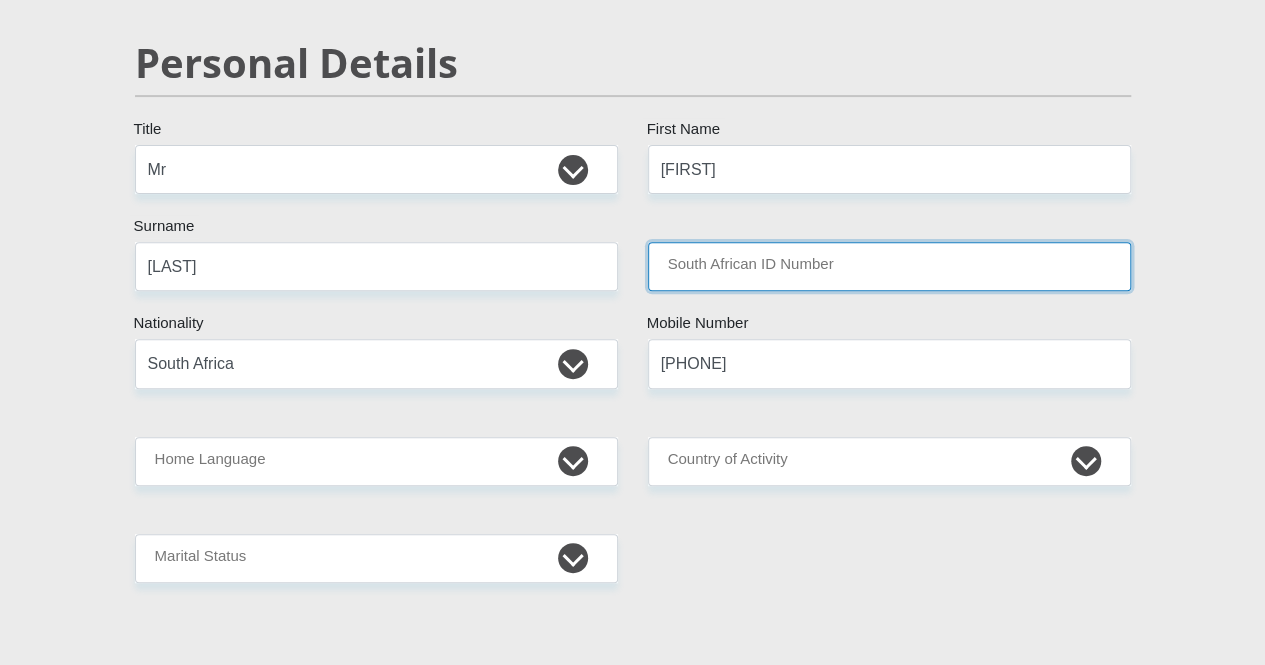 click on "South African ID Number" at bounding box center (889, 266) 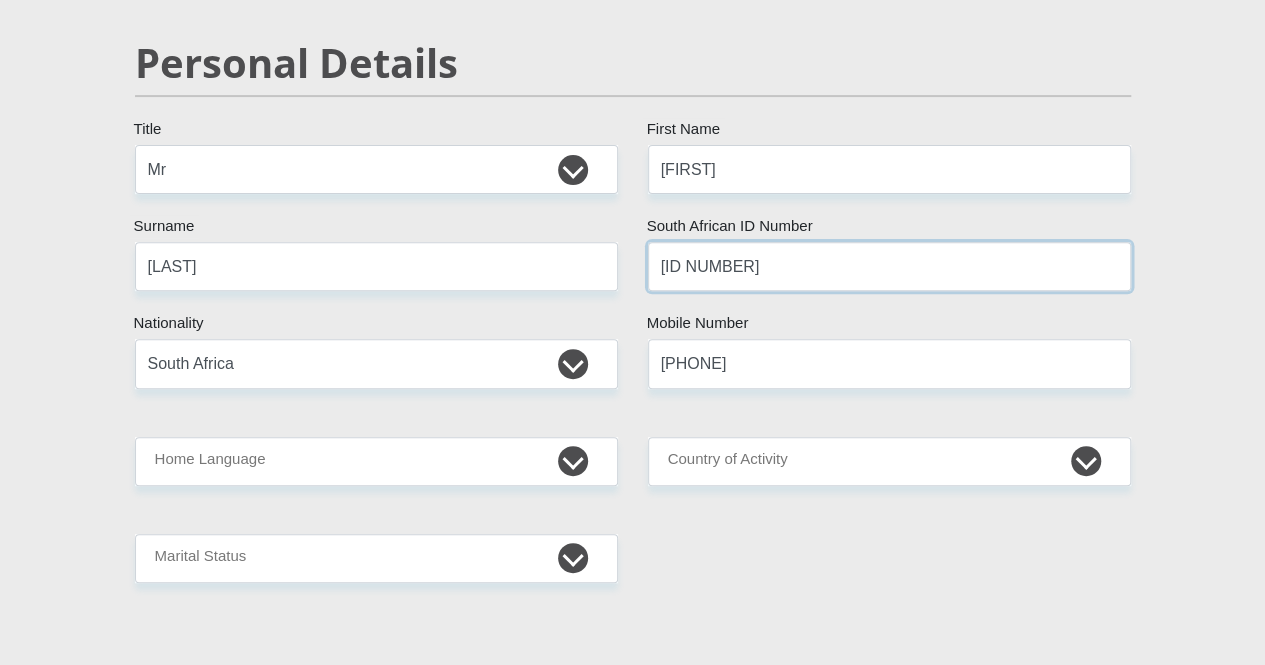 type on "[ID NUMBER]" 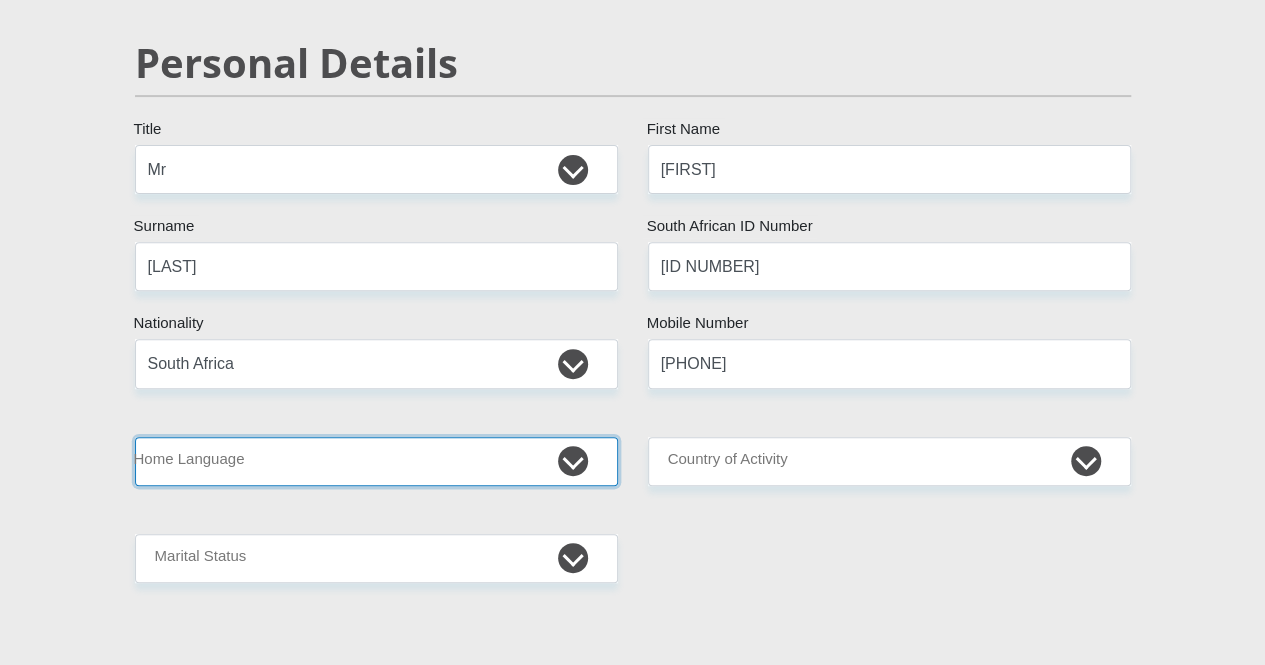click on "Afrikaans
English
Sepedi
South Ndebele
Southern Sotho
Swati
Tsonga
Tswana
Venda
Xhosa
Zulu
Other" at bounding box center (376, 461) 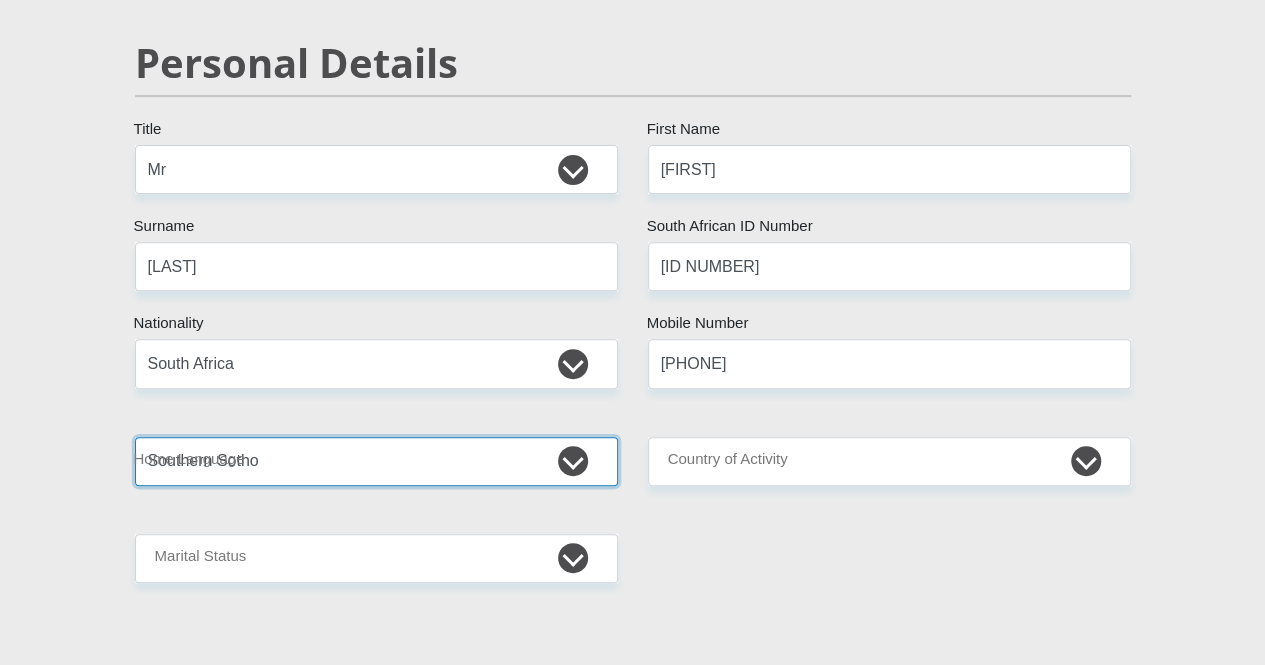 click on "Afrikaans
English
Sepedi
South Ndebele
Southern Sotho
Swati
Tsonga
Tswana
Venda
Xhosa
Zulu
Other" at bounding box center [376, 461] 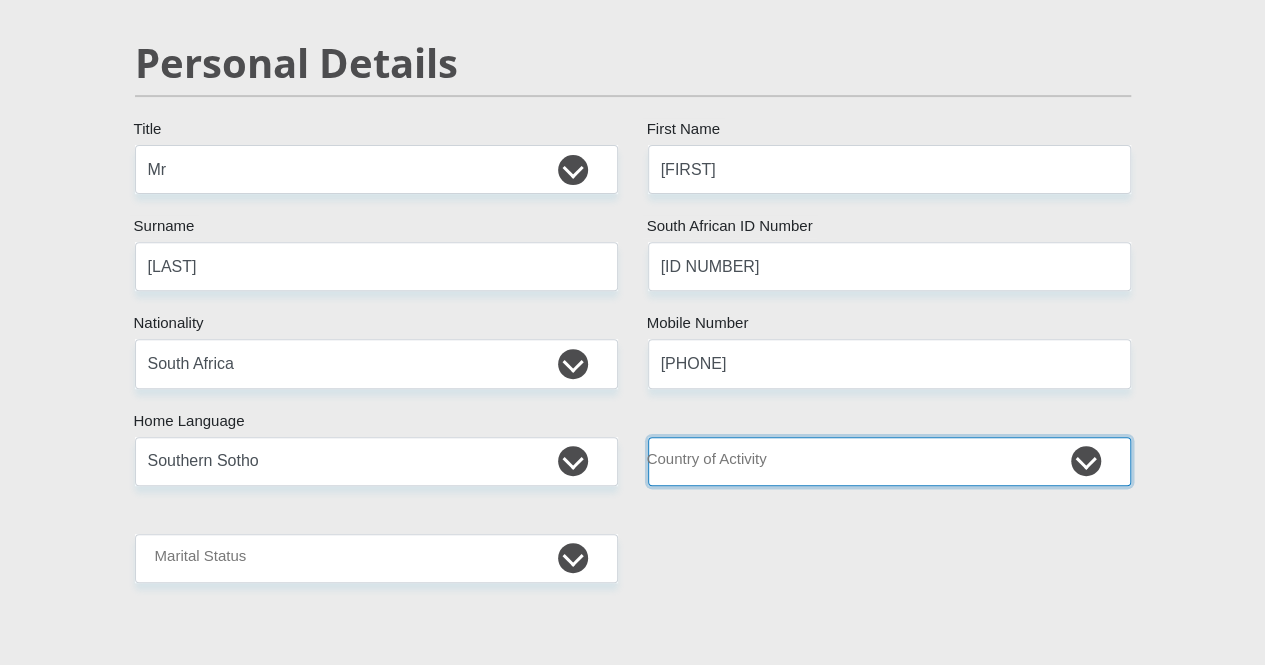 click on "South Africa
Afghanistan
Aland Islands
Albania
Algeria
America Samoa
American Virgin Islands
Andorra
Angola
Anguilla
Antarctica
Antigua and Barbuda
Argentina
Armenia
Aruba
Ascension Island
Australia
Austria
Azerbaijan
Chad" at bounding box center [889, 461] 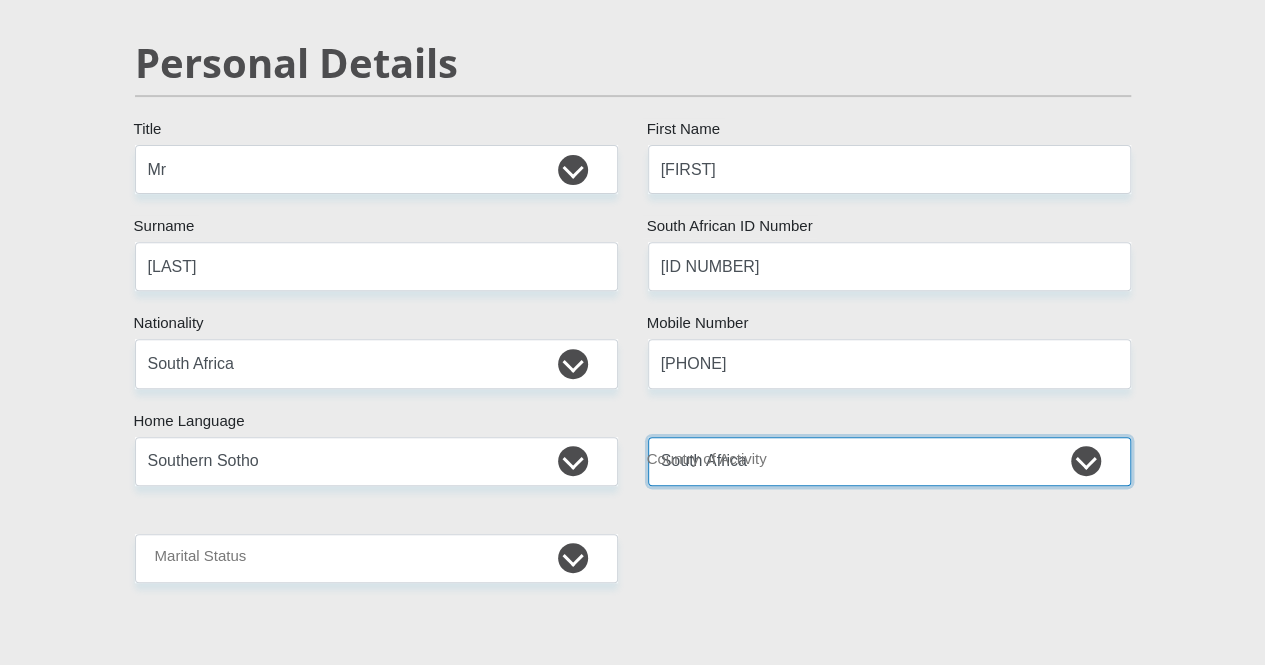 click on "South Africa
Afghanistan
Aland Islands
Albania
Algeria
America Samoa
American Virgin Islands
Andorra
Angola
Anguilla
Antarctica
Antigua and Barbuda
Argentina
Armenia
Aruba
Ascension Island
Australia
Austria
Azerbaijan
Chad" at bounding box center [889, 461] 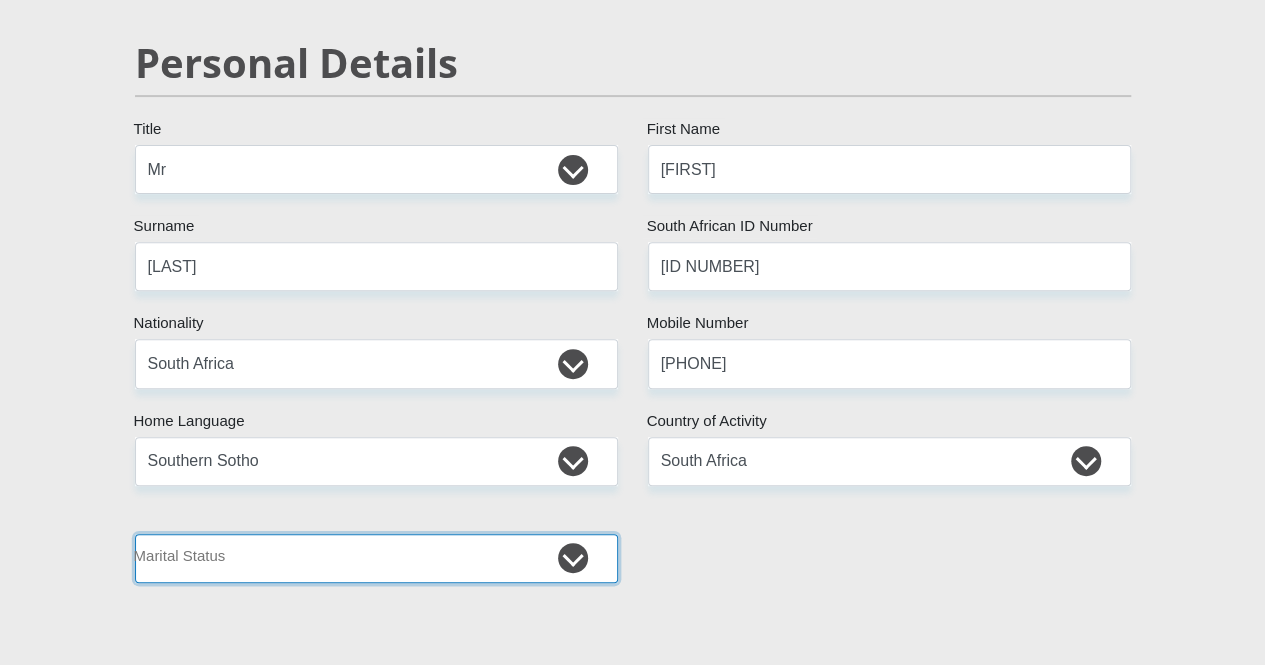 click on "Married ANC
Single
Divorced
Widowed
Married COP or Customary Law" at bounding box center (376, 558) 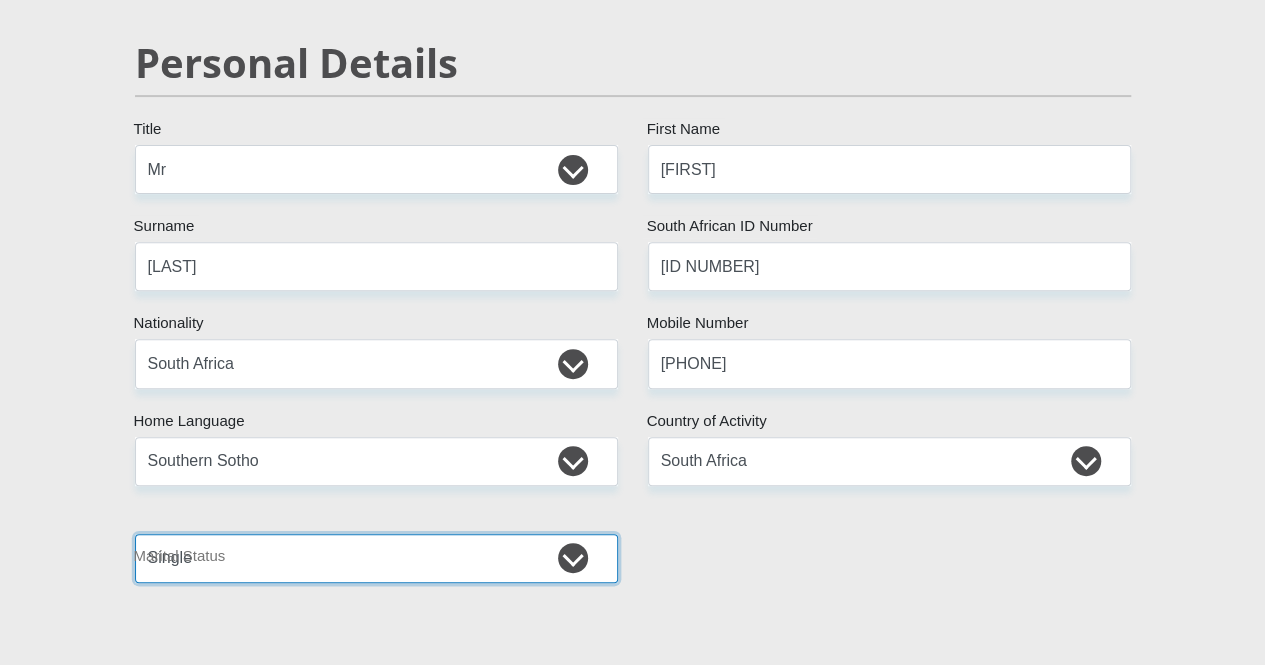 click on "Married ANC
Single
Divorced
Widowed
Married COP or Customary Law" at bounding box center [376, 558] 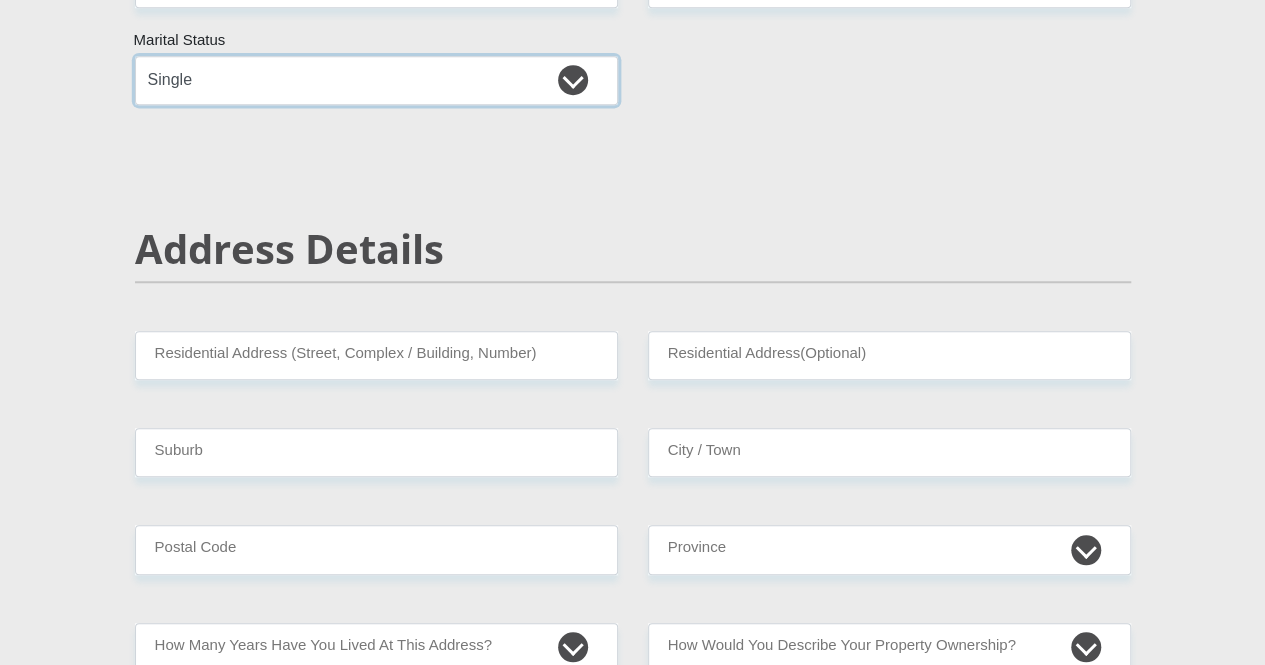 scroll, scrollTop: 746, scrollLeft: 0, axis: vertical 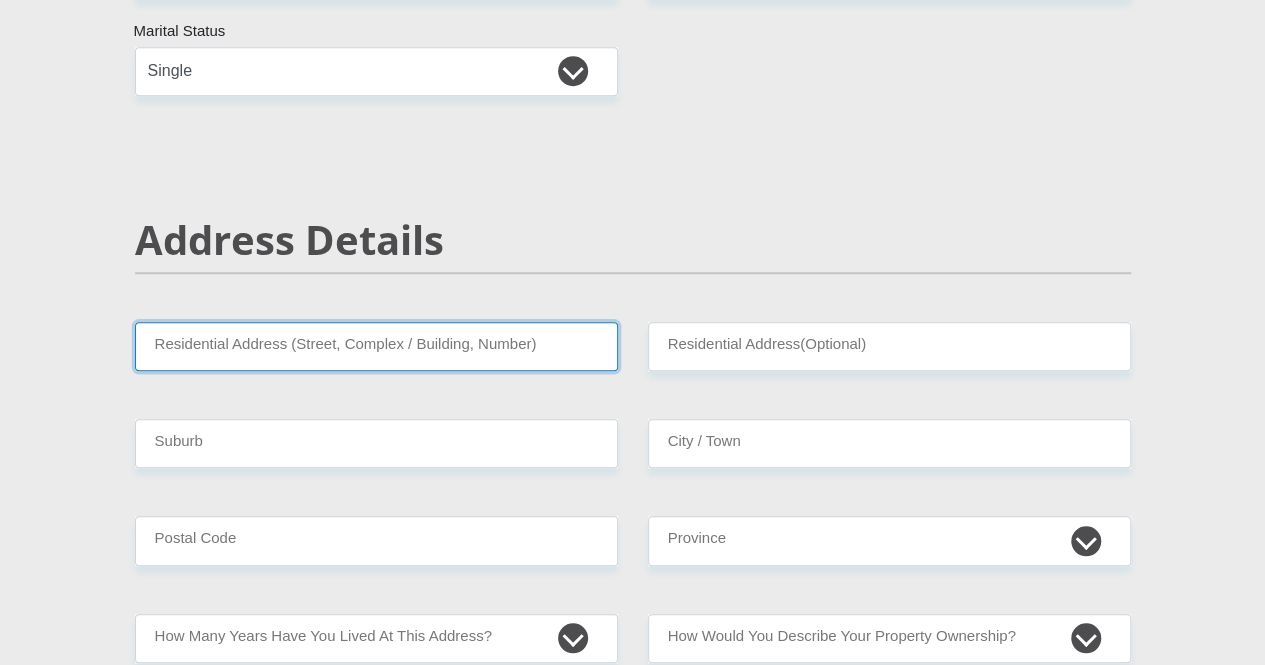 click on "Residential Address (Street, Complex / Building, Number)" at bounding box center [376, 346] 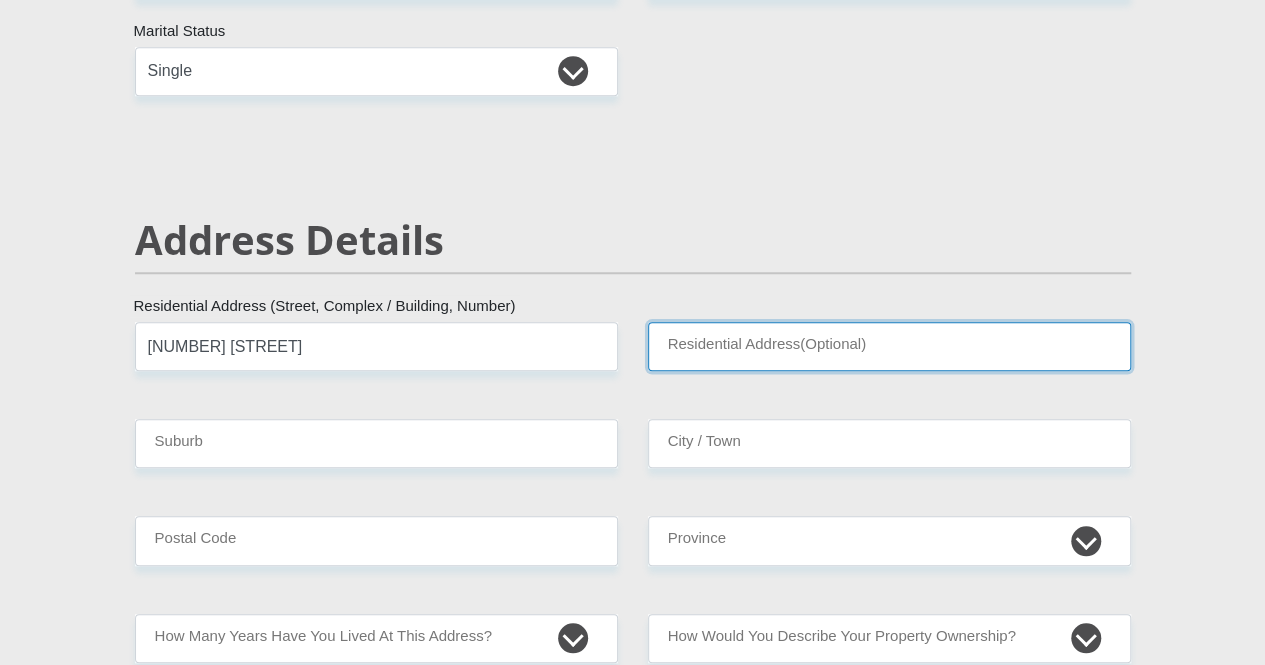 type on "[CITY]" 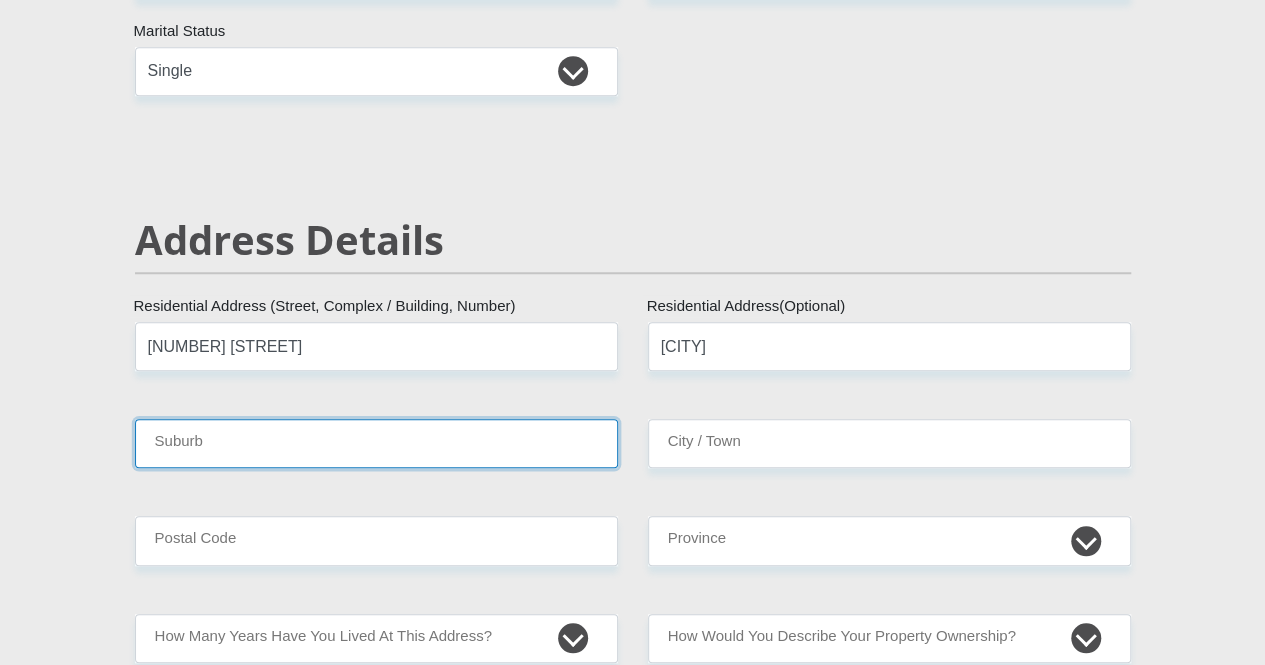 type on "[CITY]" 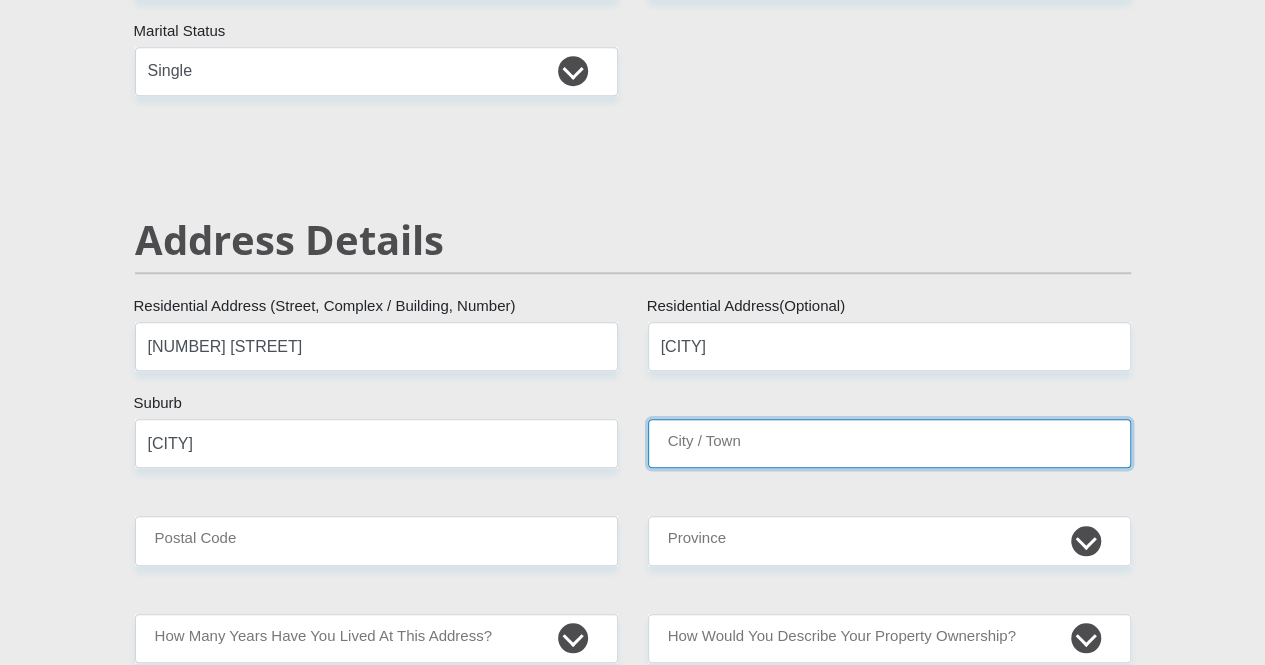 type on "[CITY]" 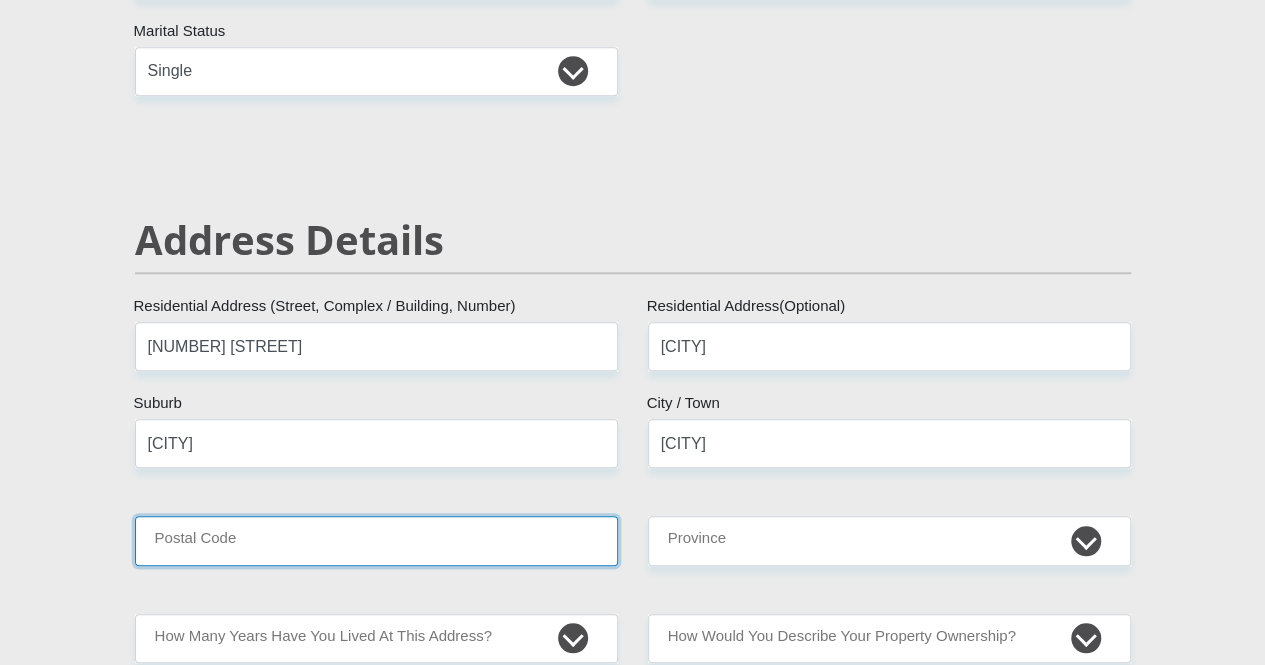 type on "1431" 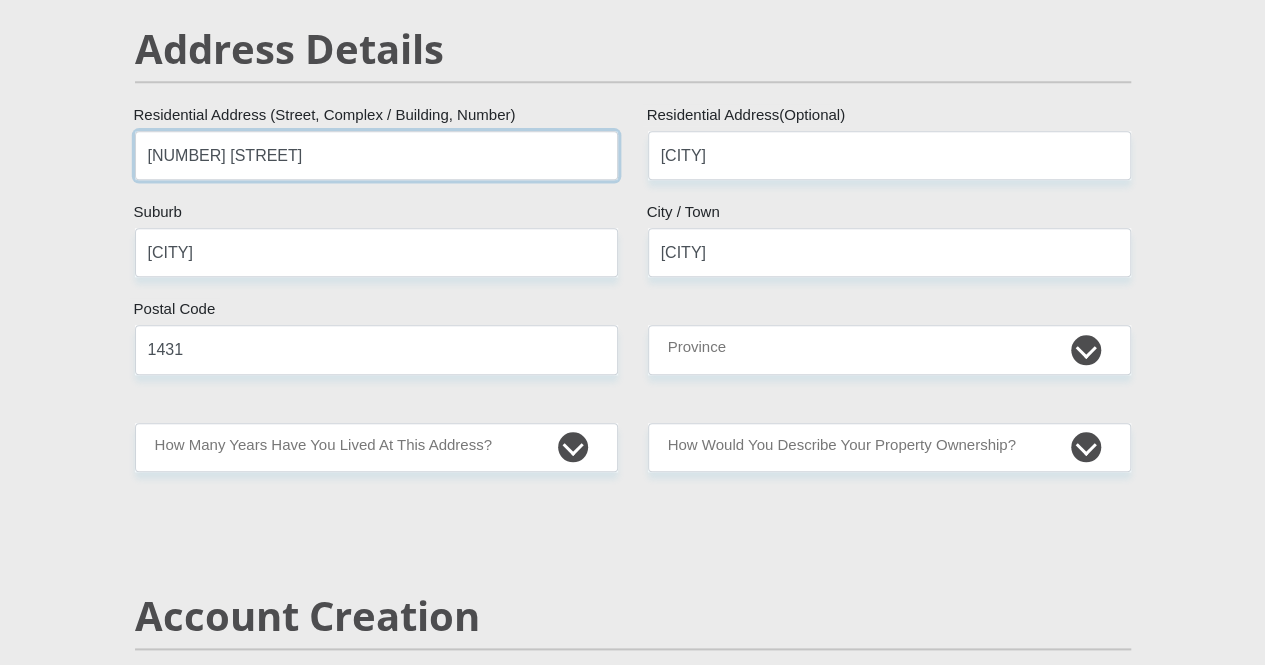 scroll, scrollTop: 951, scrollLeft: 0, axis: vertical 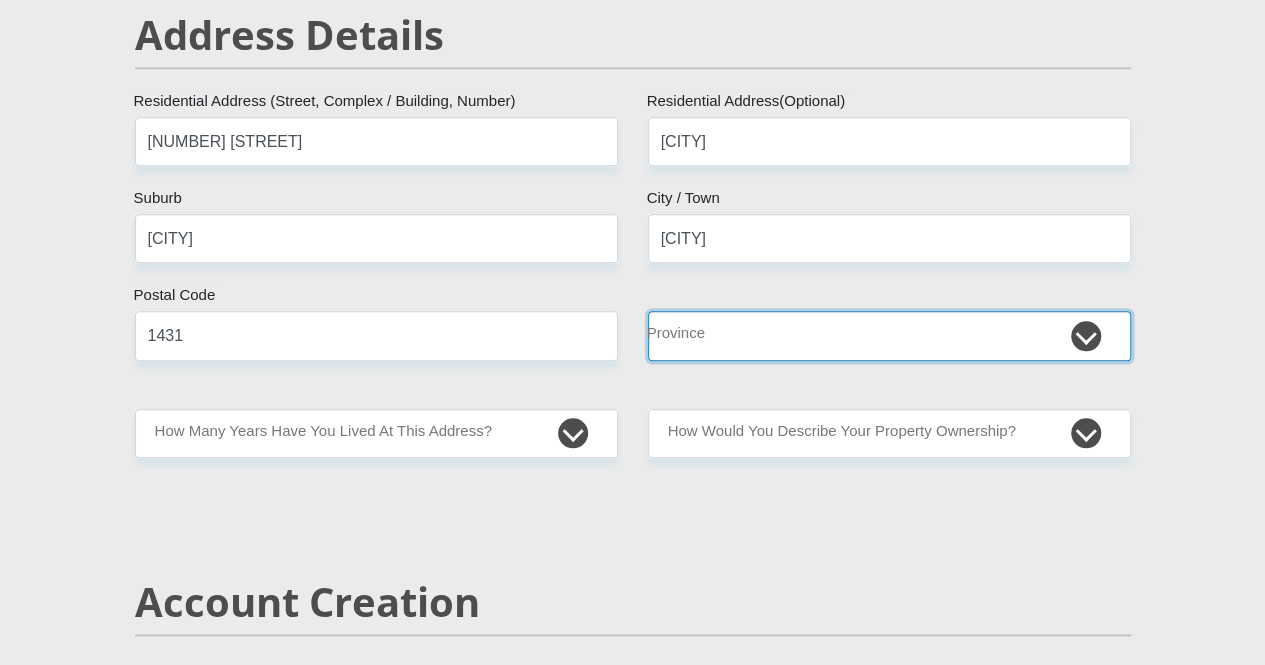 click on "Eastern Cape
Free State
Gauteng
KwaZulu-Natal
Limpopo
Mpumalanga
Northern Cape
North West
Western Cape" at bounding box center [889, 335] 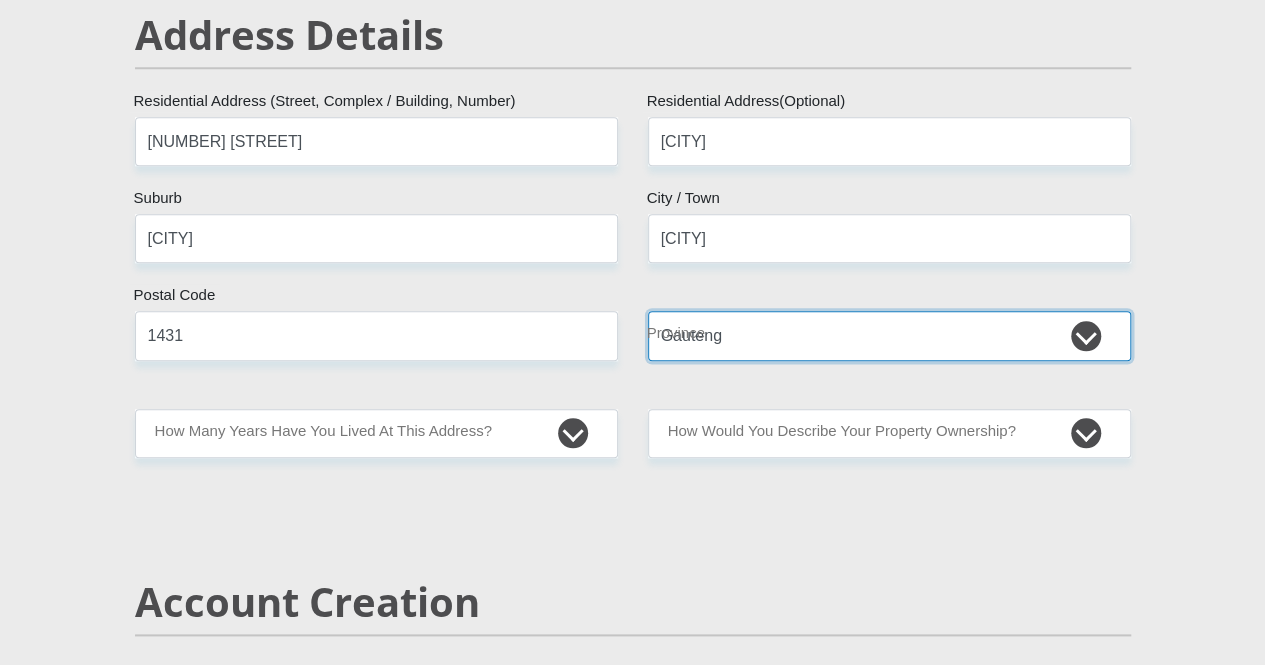 click on "Eastern Cape
Free State
Gauteng
KwaZulu-Natal
Limpopo
Mpumalanga
Northern Cape
North West
Western Cape" at bounding box center (889, 335) 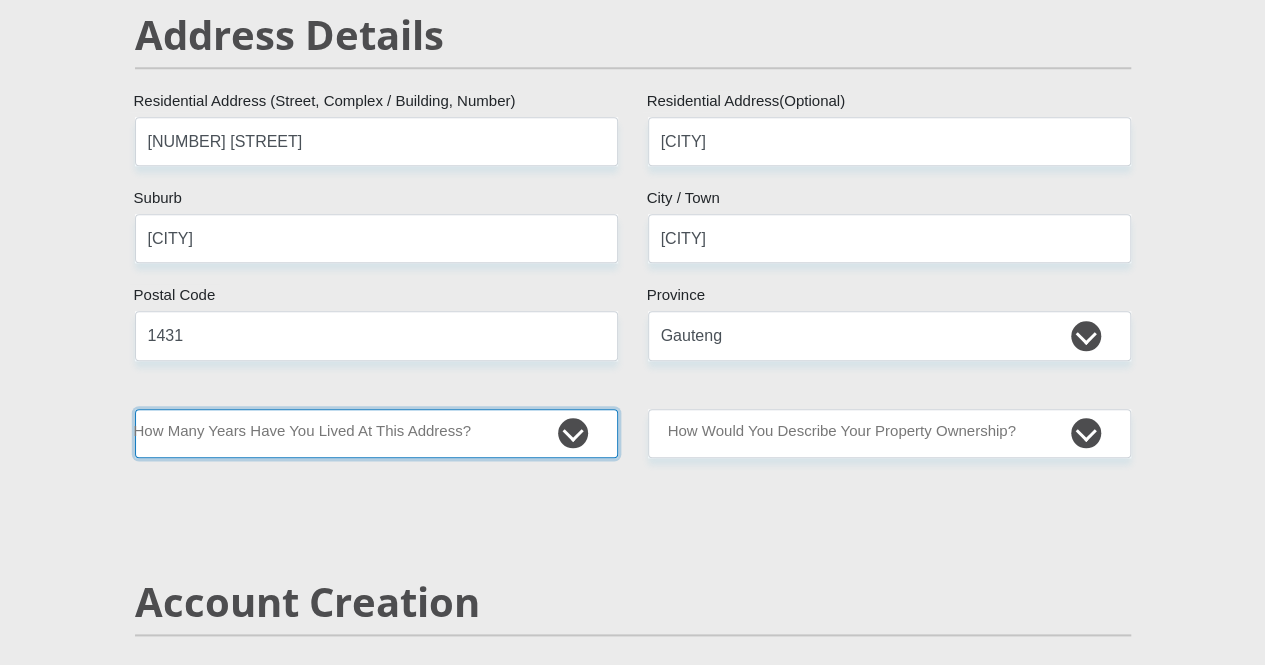 click on "less than 1 year
1-3 years
3-5 years
5+ years" at bounding box center (376, 433) 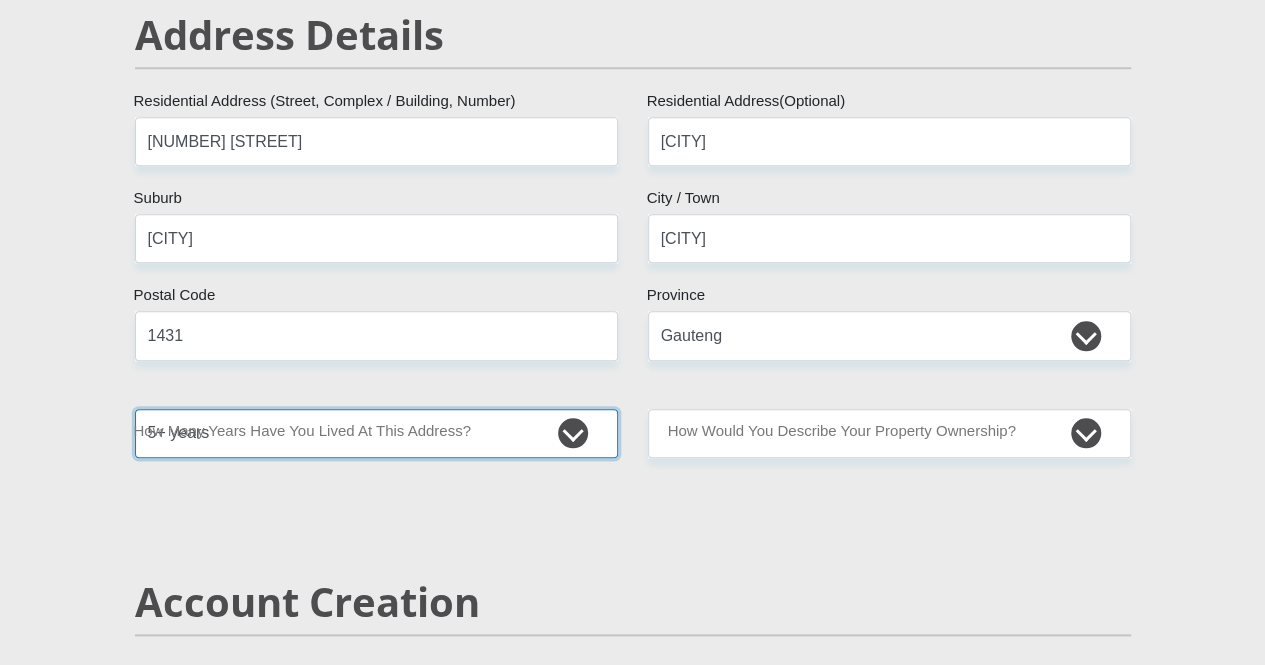 click on "less than 1 year
1-3 years
3-5 years
5+ years" at bounding box center [376, 433] 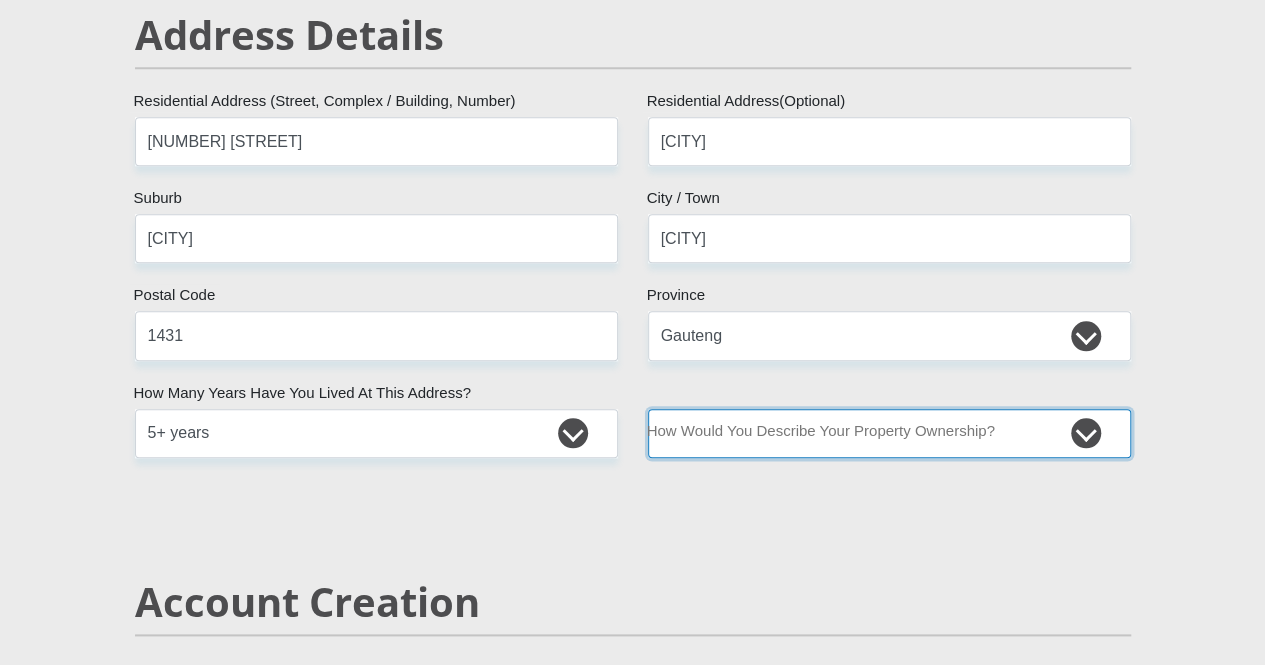 click on "Owned
Rented
Family Owned
Company Dwelling" at bounding box center [889, 433] 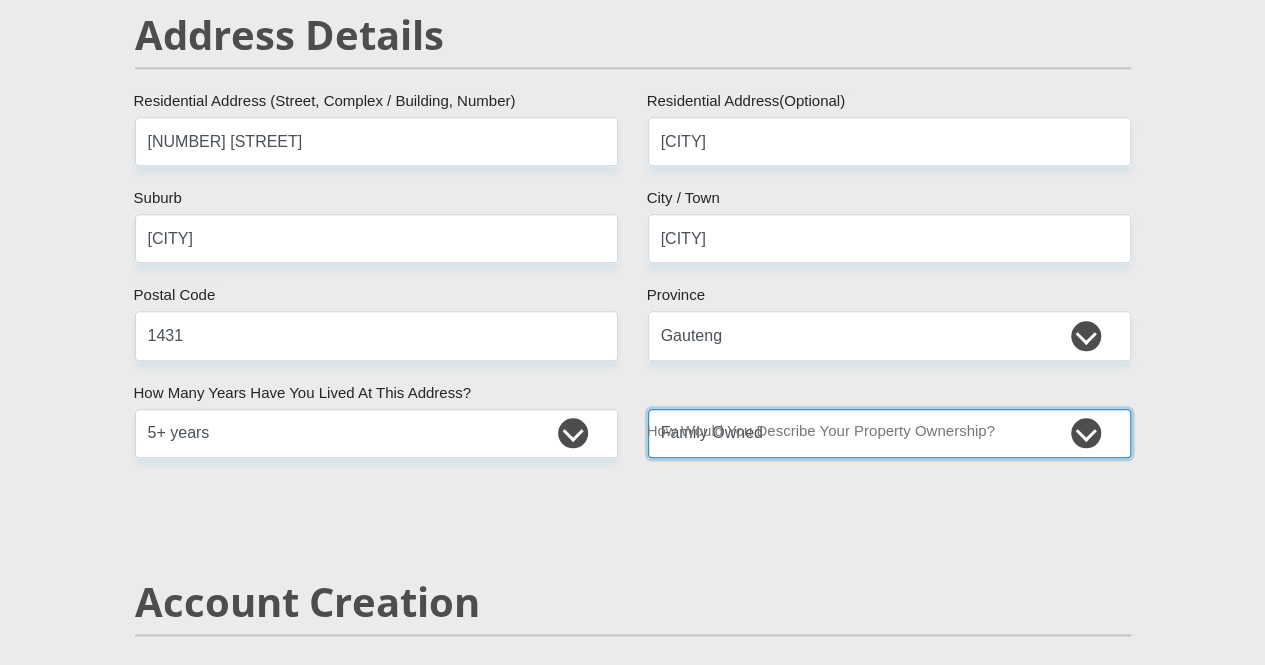 click on "Owned
Rented
Family Owned
Company Dwelling" at bounding box center (889, 433) 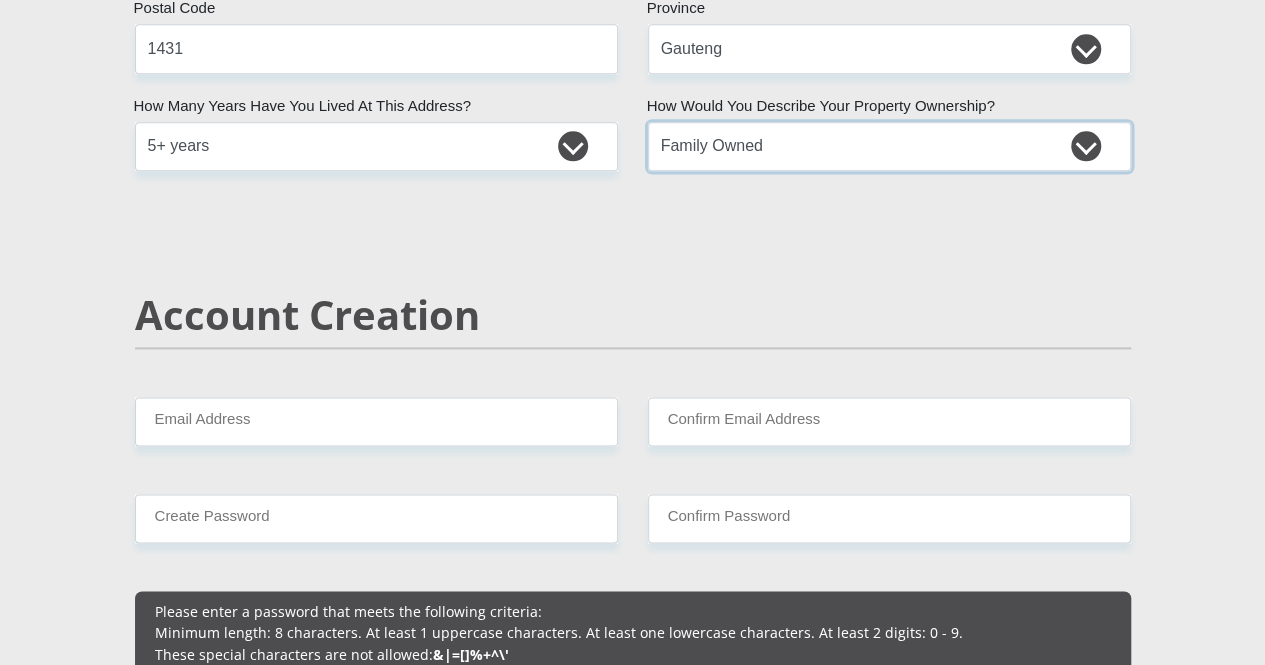 scroll, scrollTop: 1275, scrollLeft: 0, axis: vertical 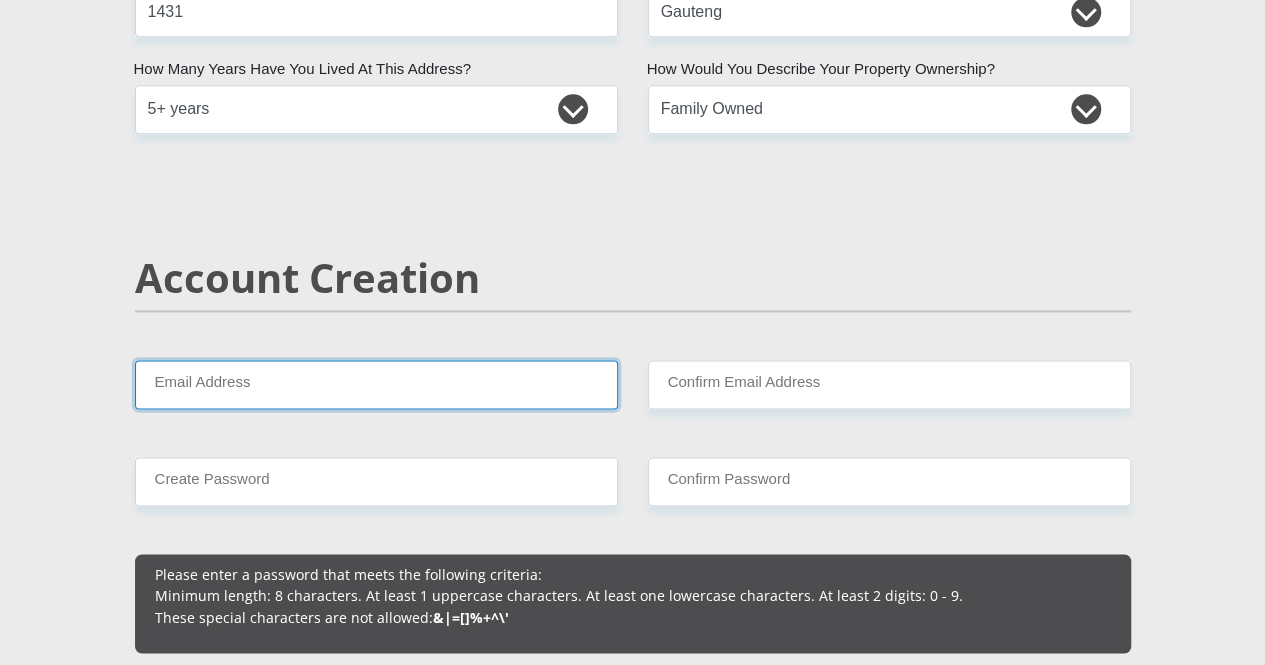 click on "Email Address" at bounding box center (376, 384) 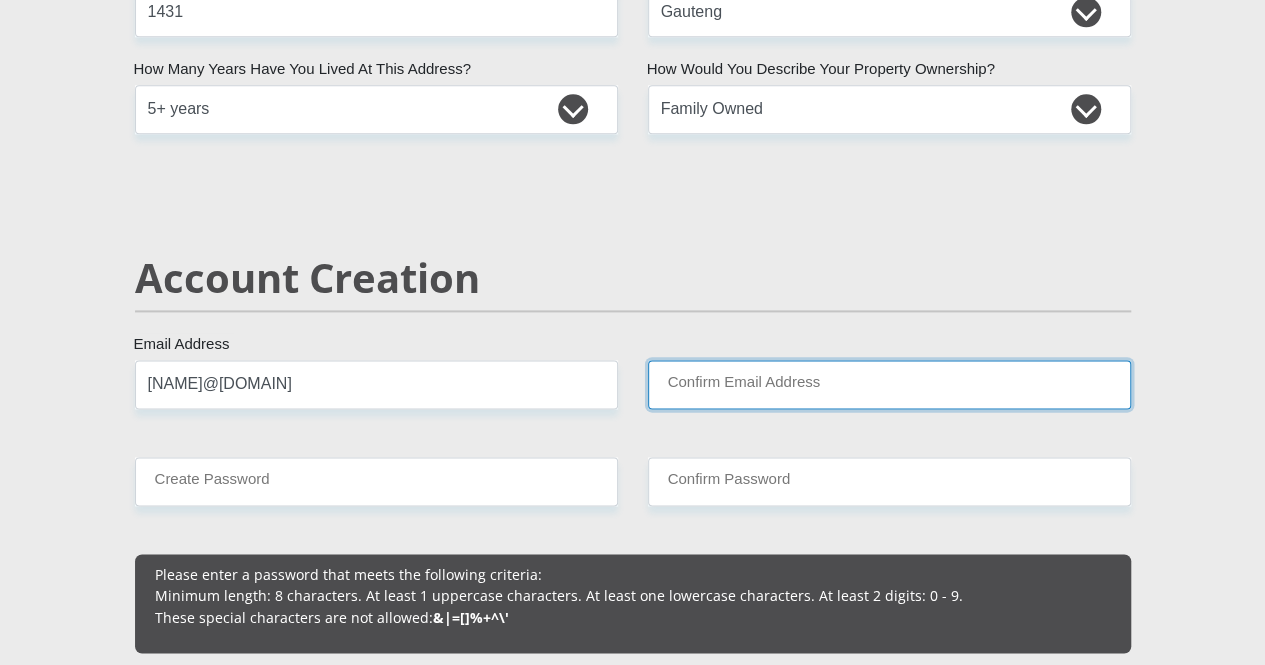 type on "[NAME]@[DOMAIN]" 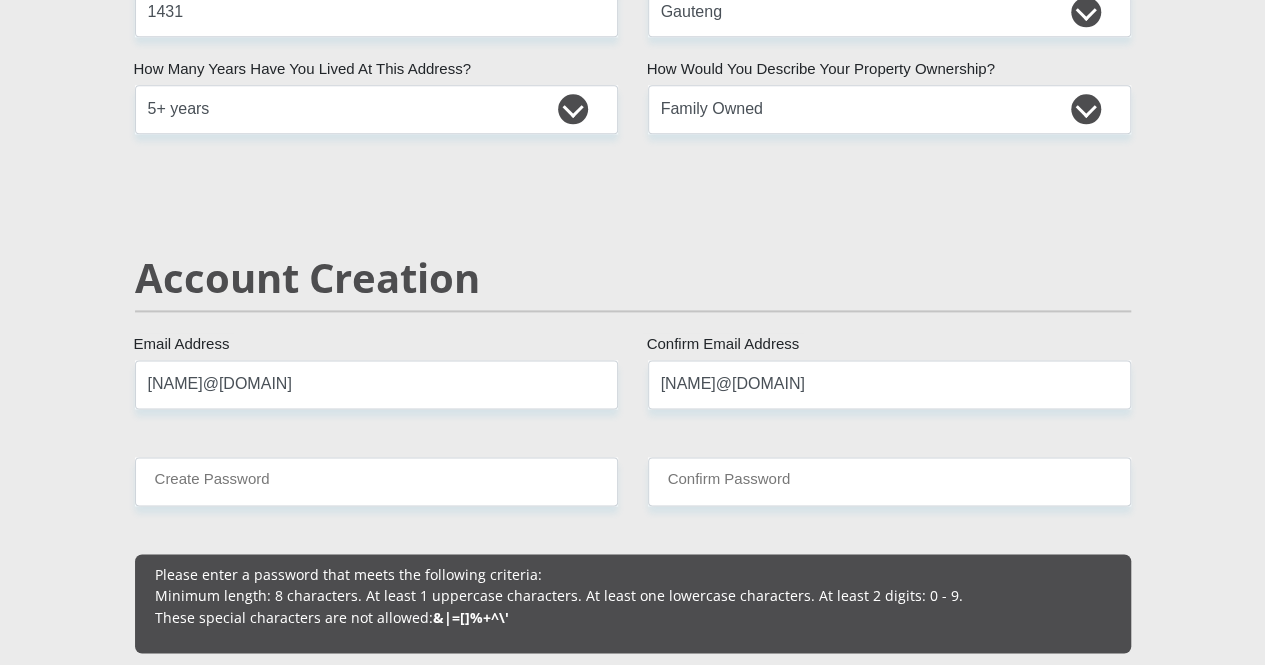 type 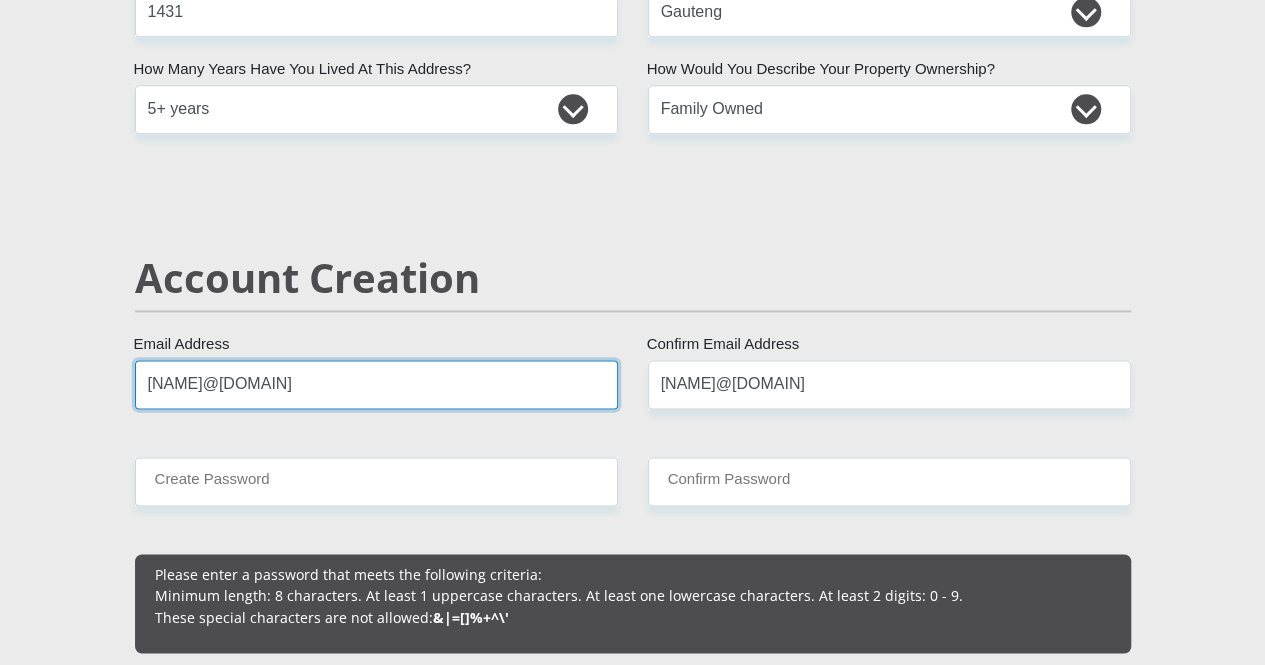 type 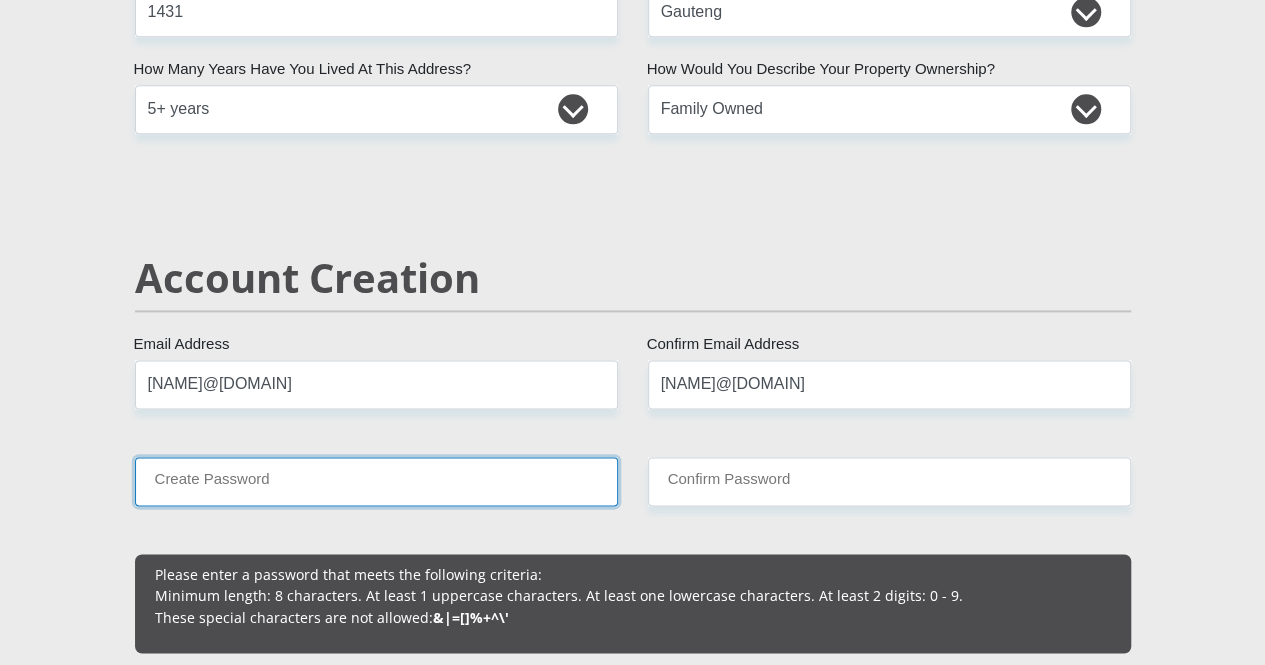 click on "Create Password" at bounding box center (376, 481) 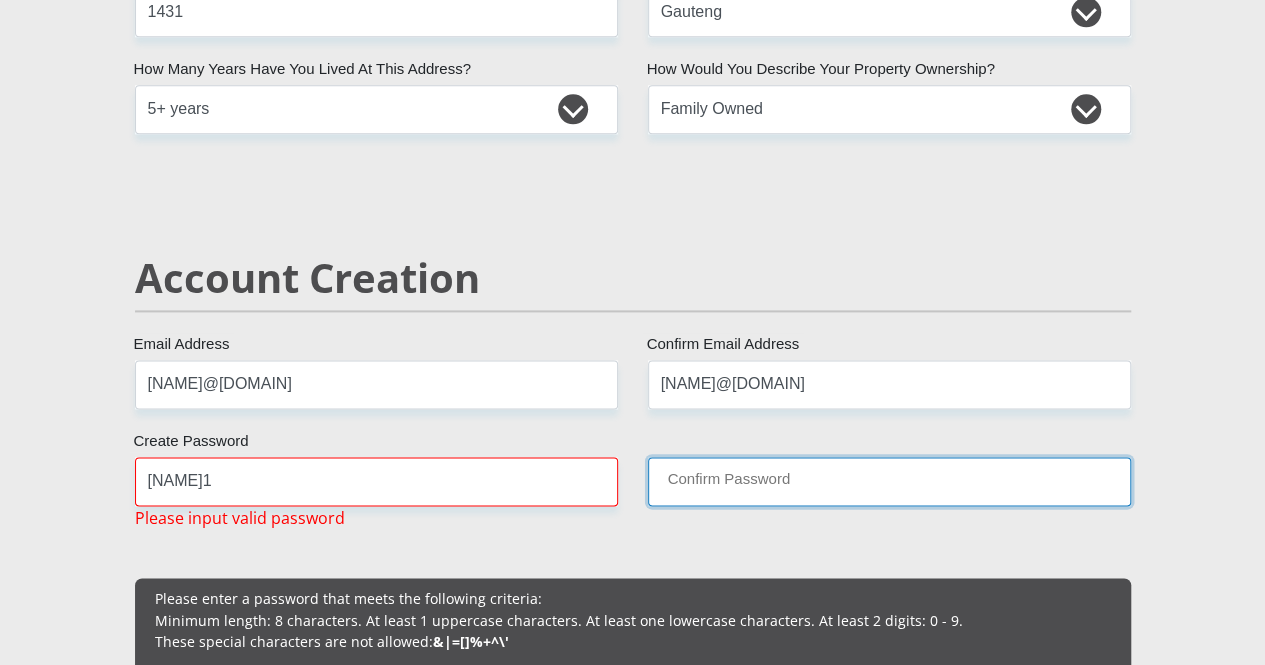 click on "Confirm Password" at bounding box center [889, 481] 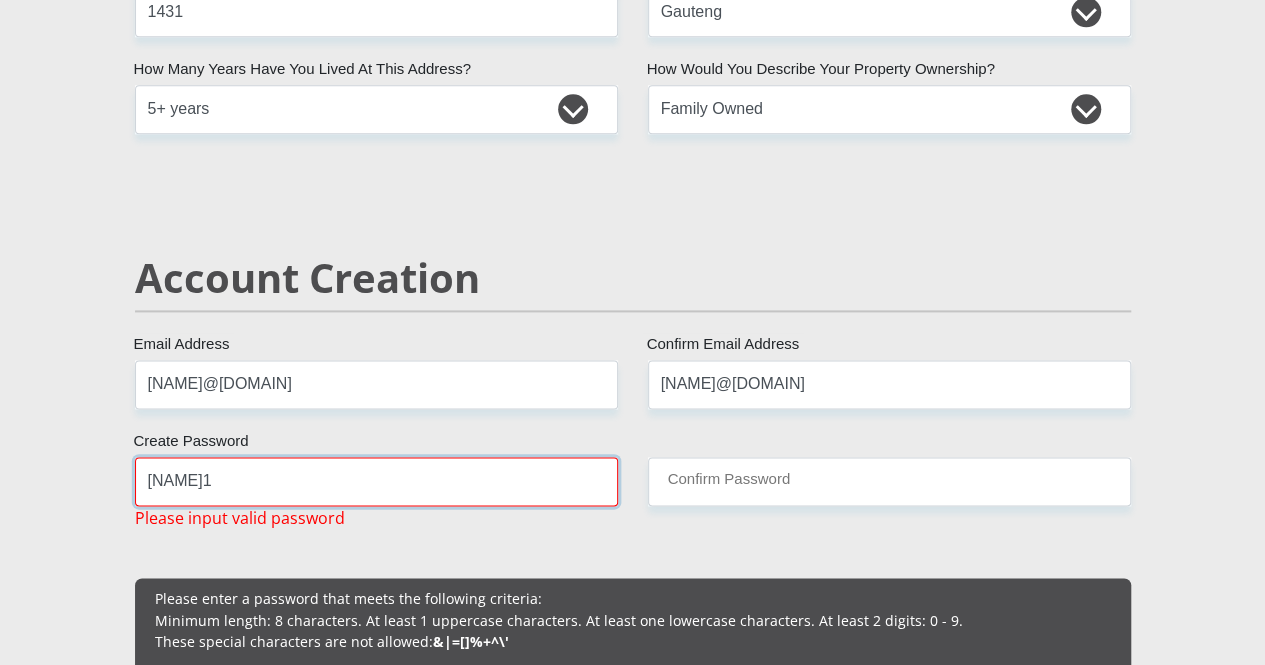 click on "[NAME]1" at bounding box center [376, 481] 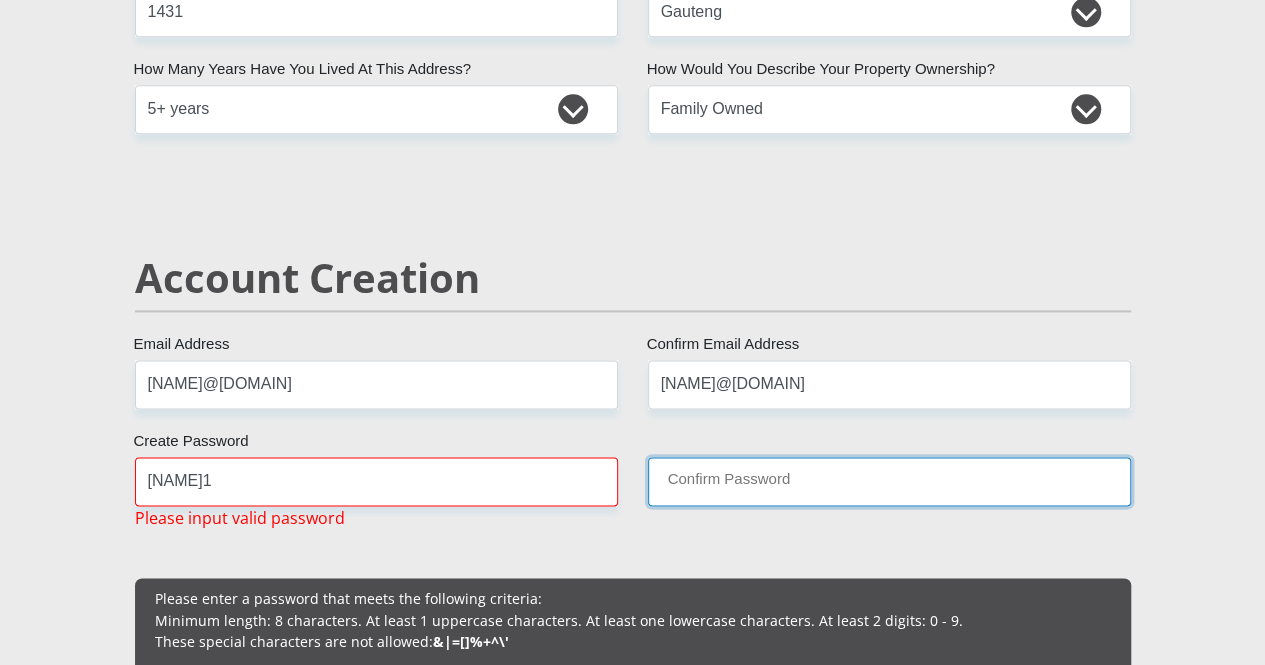 click on "Confirm Password" at bounding box center (889, 481) 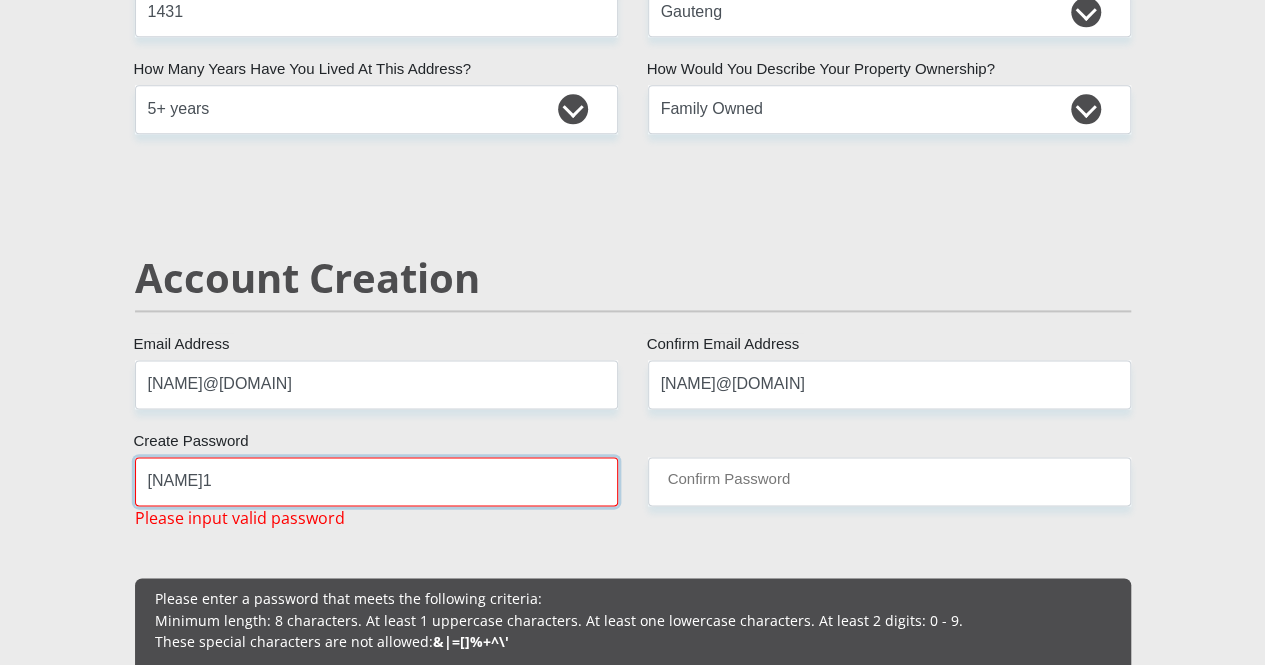 click on "[NAME]1" at bounding box center [376, 481] 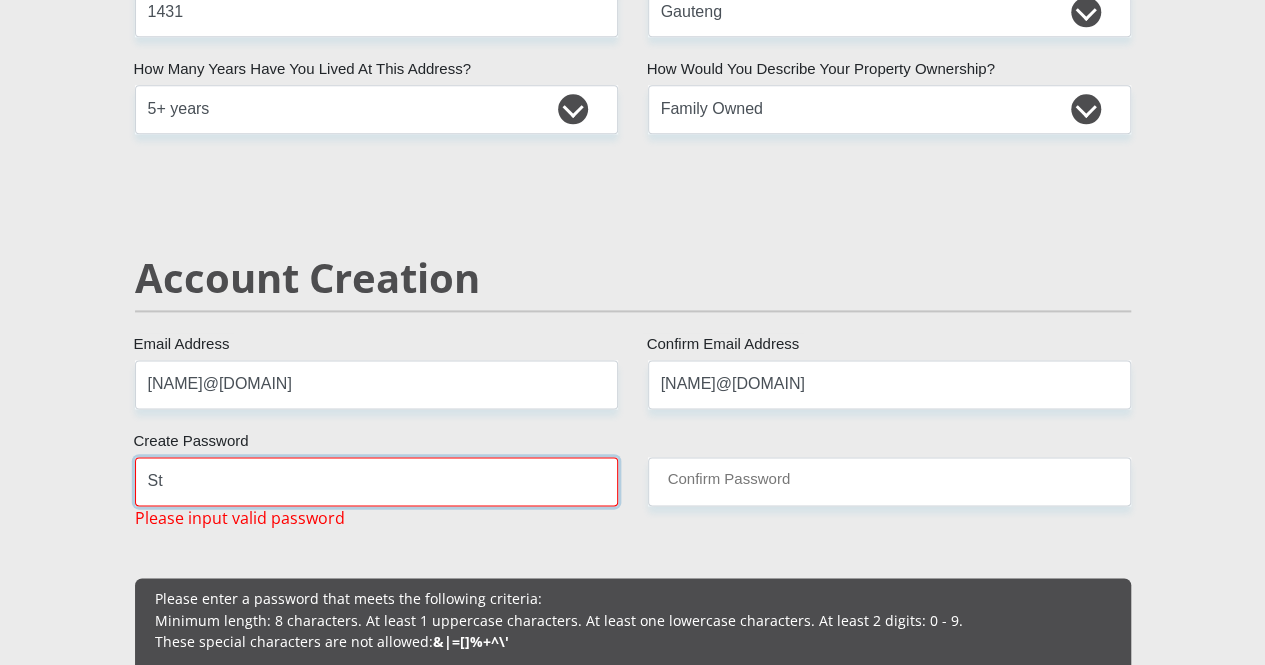type on "S" 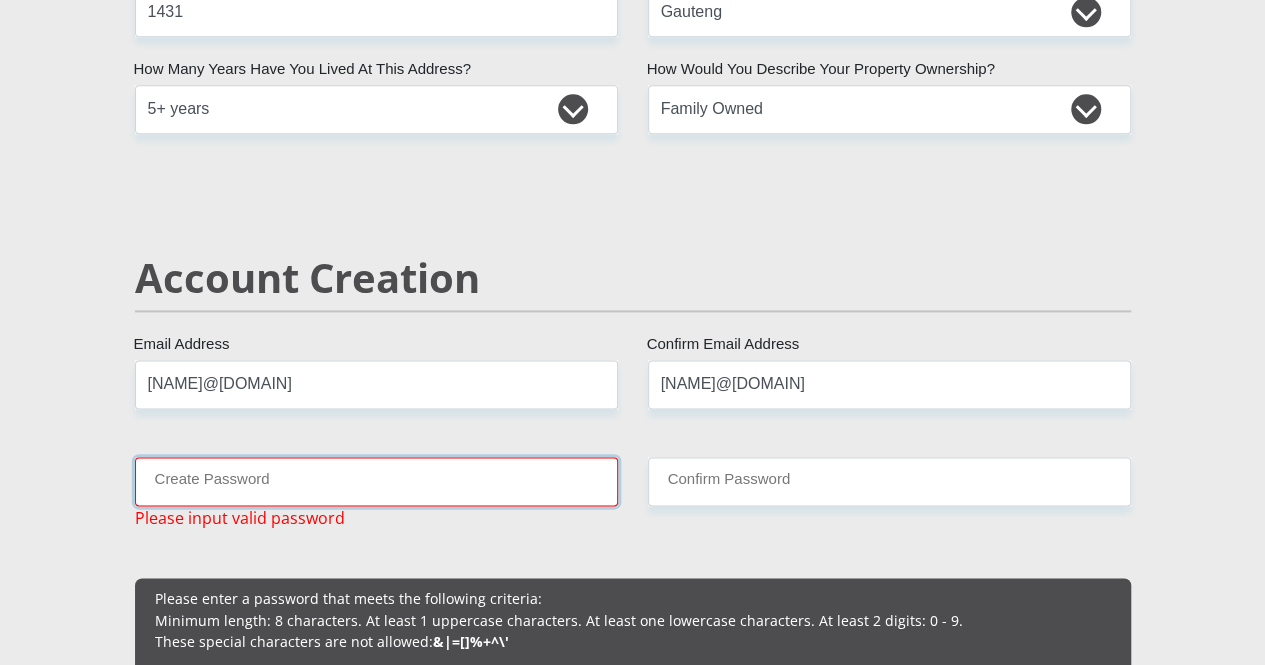click on "Create Password" at bounding box center (376, 481) 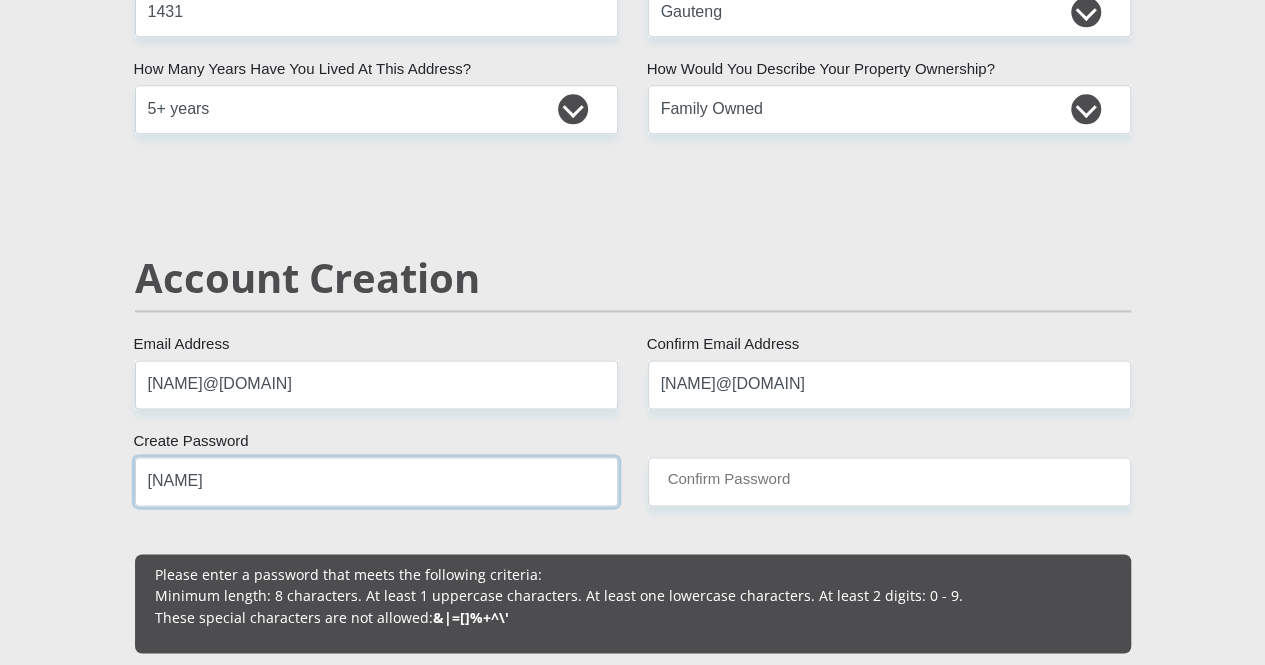 type on "[NAME]" 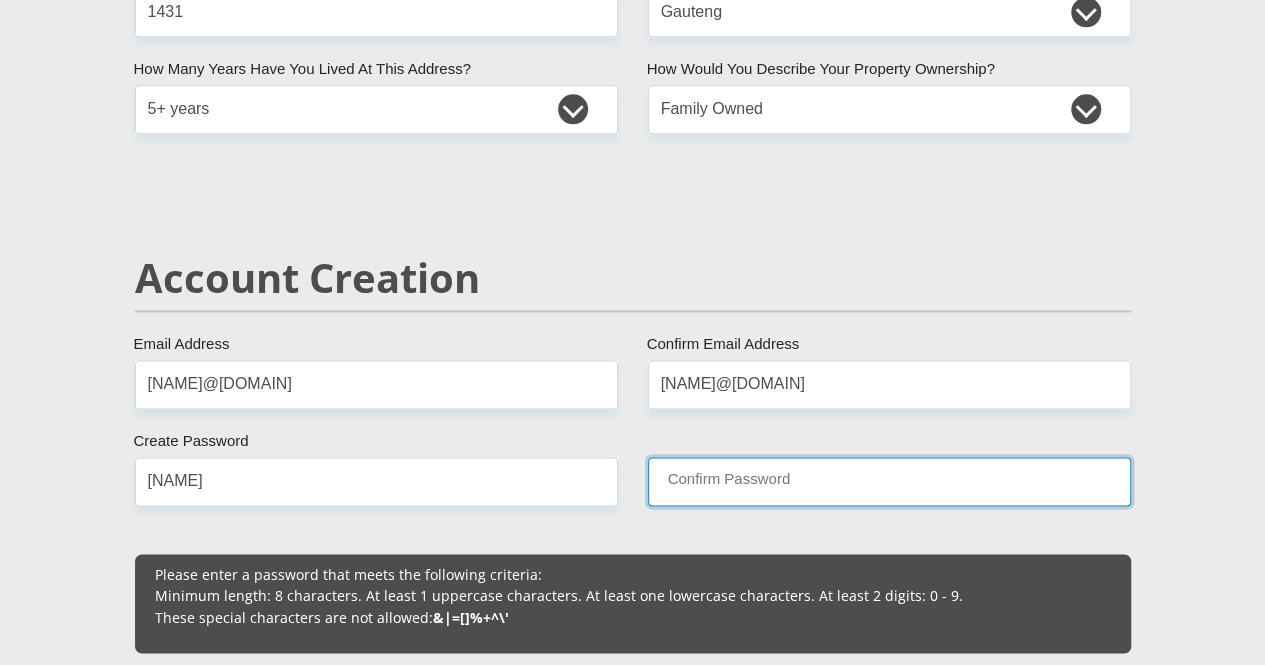 click on "Confirm Password" at bounding box center [889, 481] 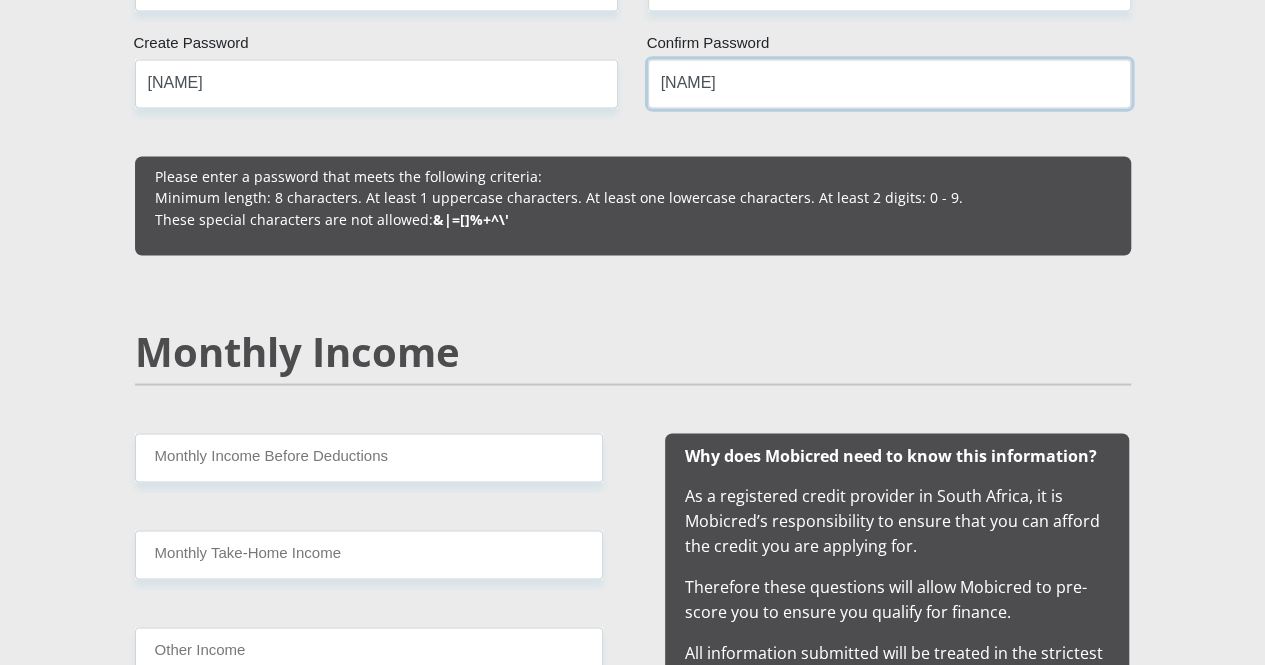 scroll, scrollTop: 1684, scrollLeft: 0, axis: vertical 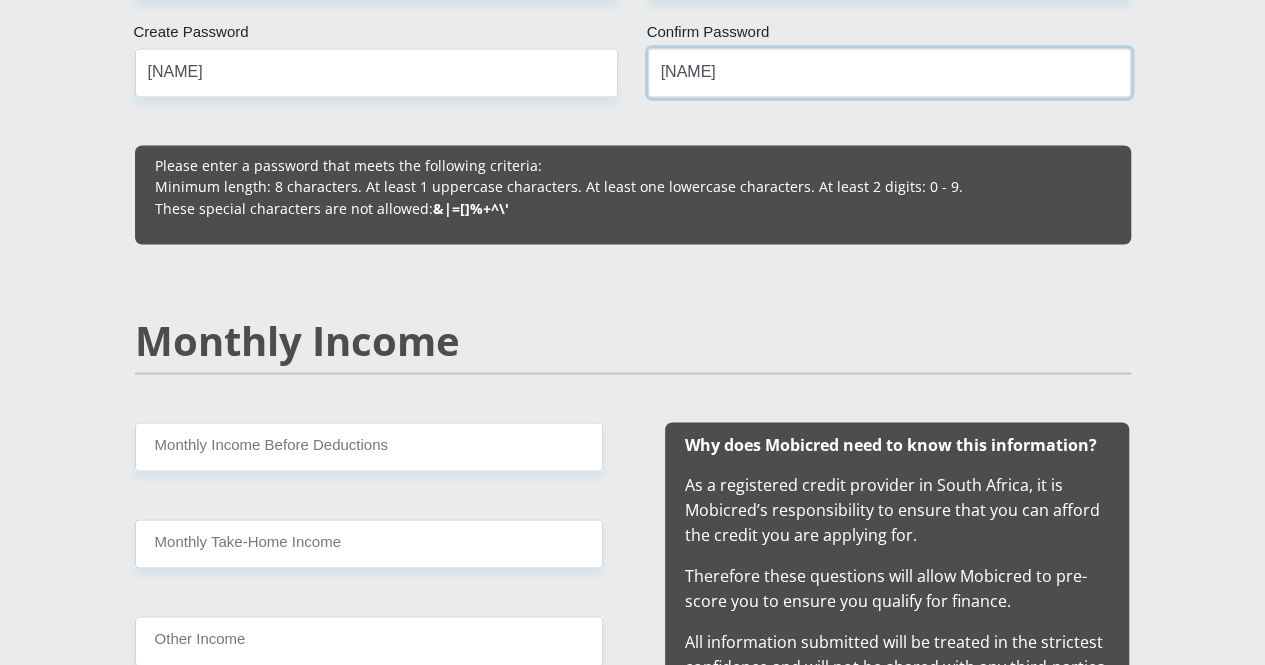 type on "[NAME]" 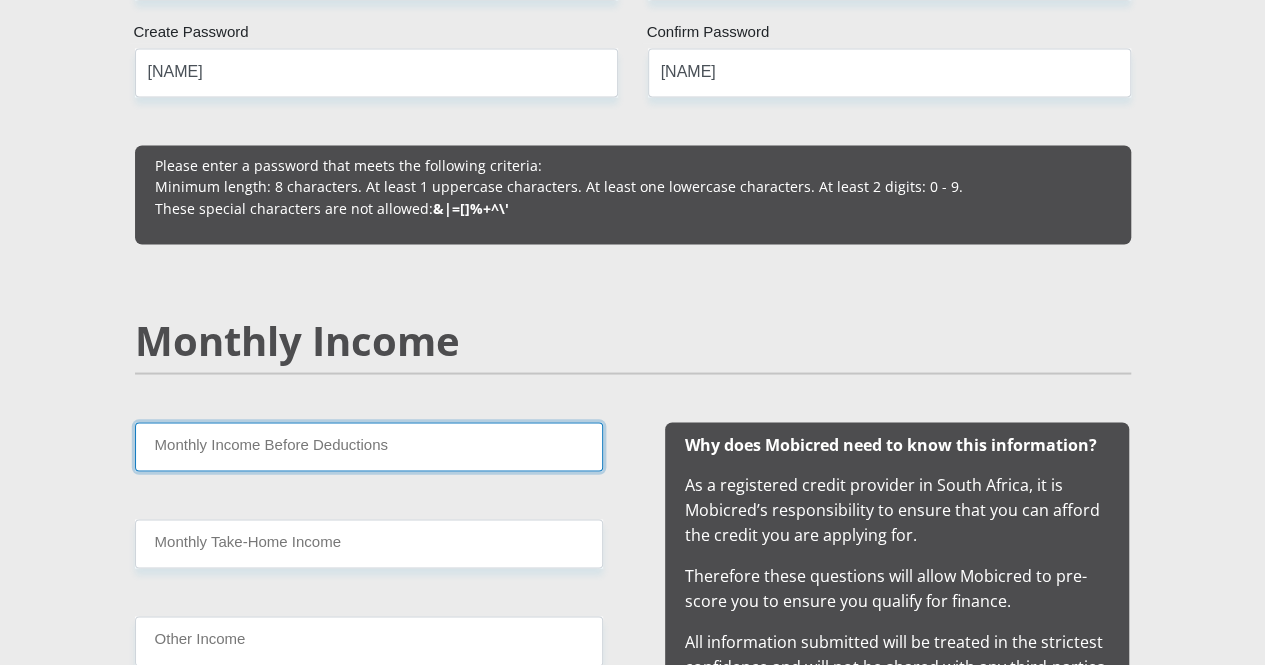 click on "Monthly Income Before Deductions" at bounding box center (369, 446) 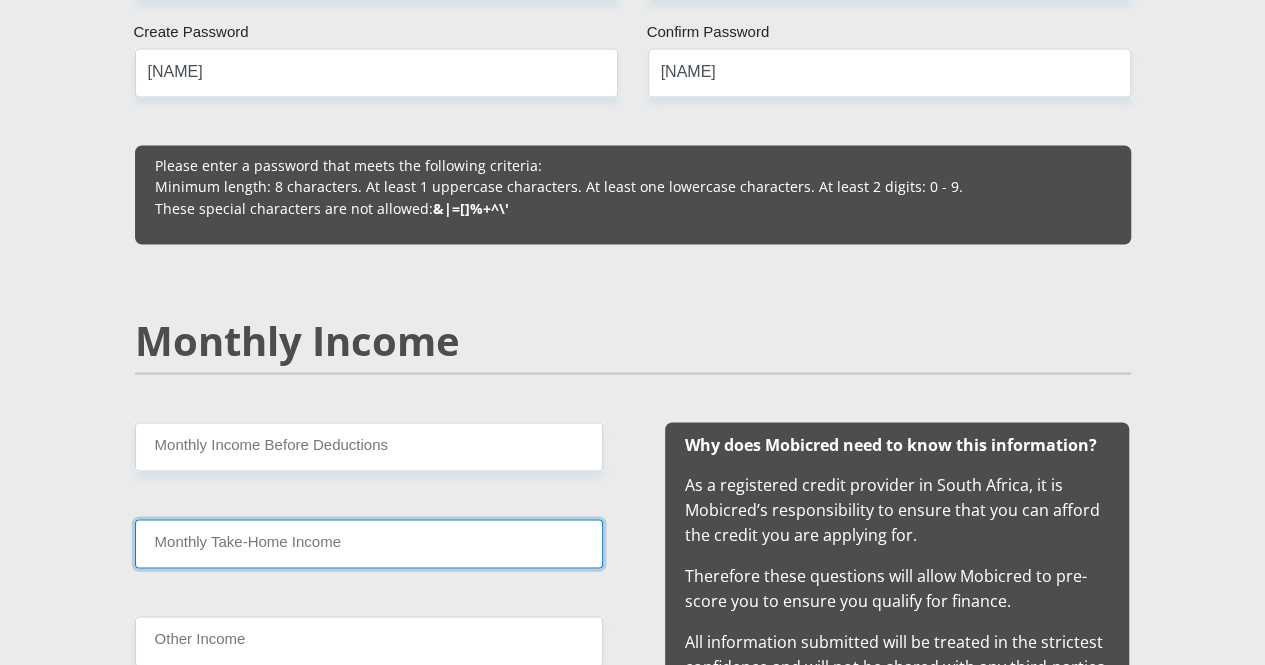 click on "Monthly Take-Home Income" at bounding box center (369, 543) 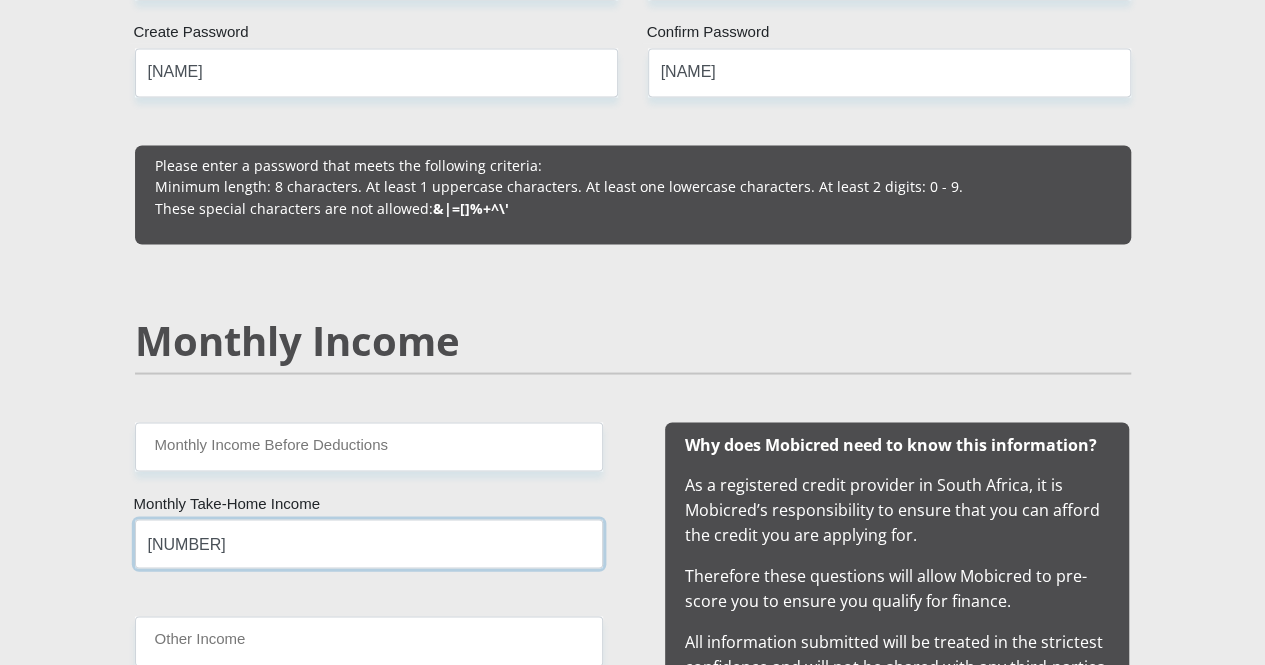 type on "[NUMBER]" 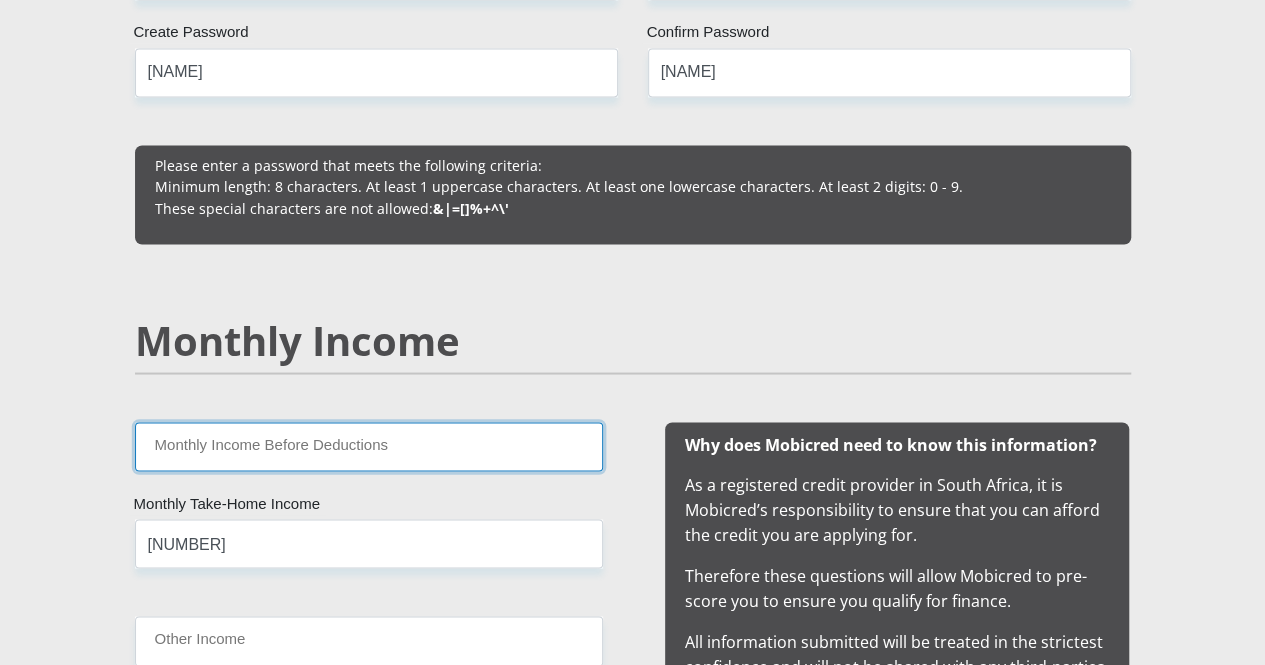 click on "Monthly Income Before Deductions" at bounding box center [369, 446] 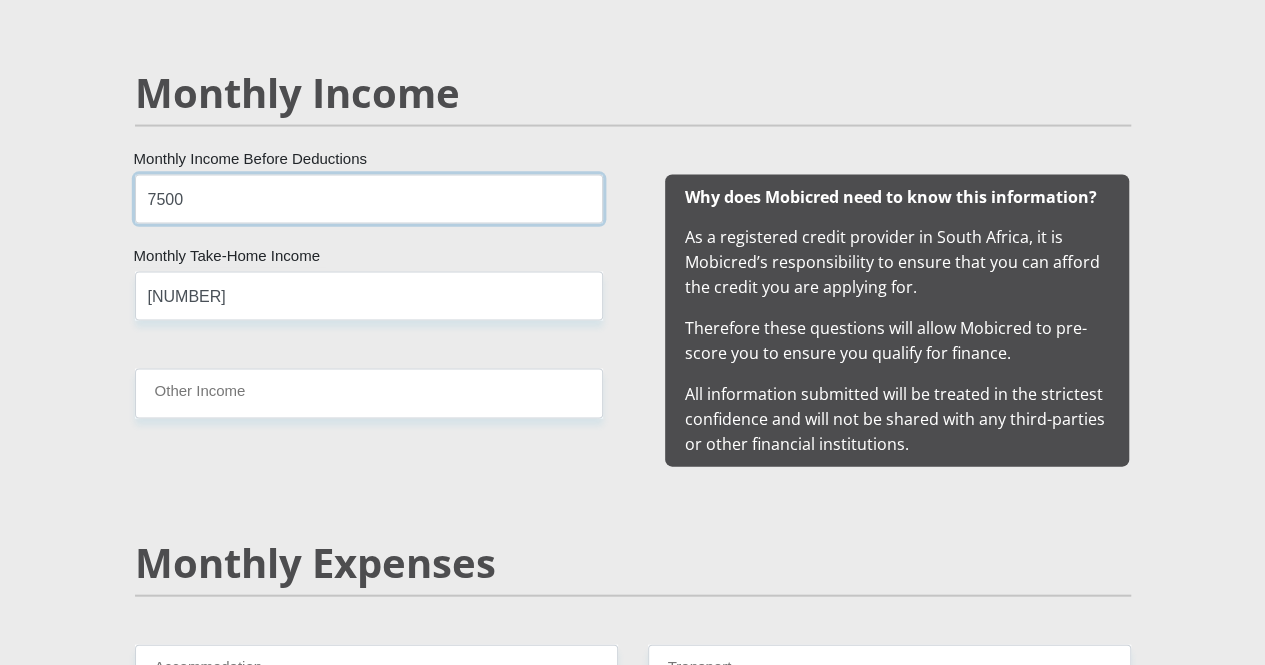 scroll, scrollTop: 1932, scrollLeft: 0, axis: vertical 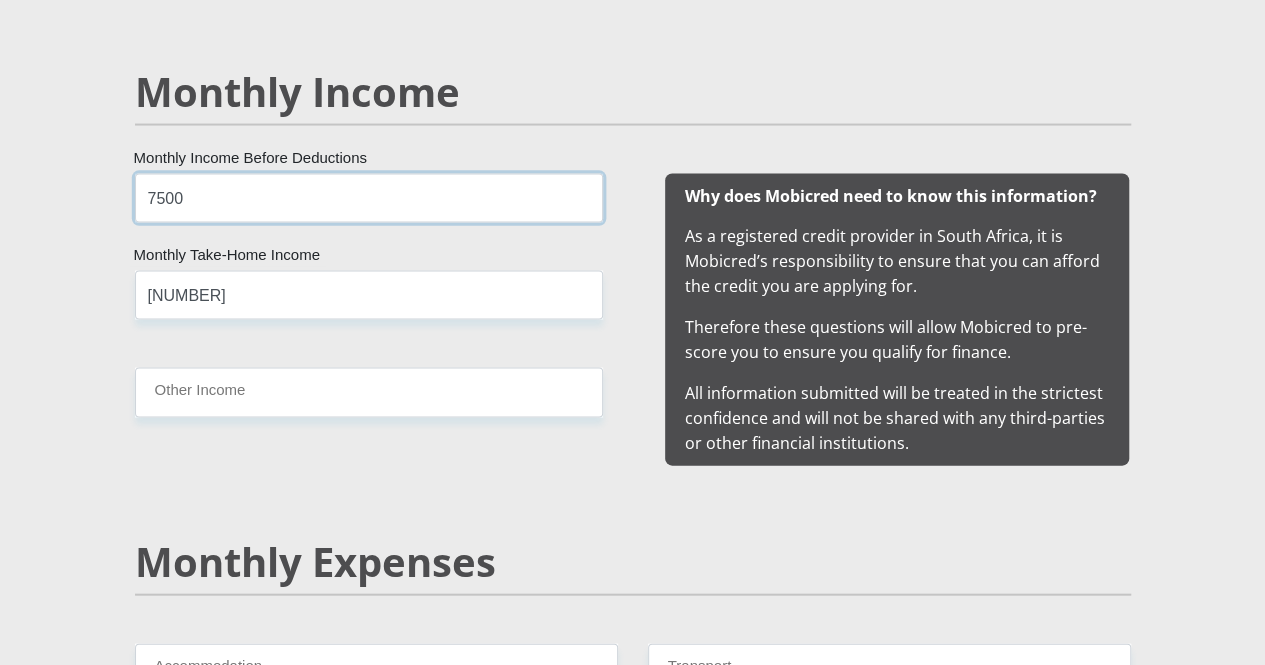 type on "7500" 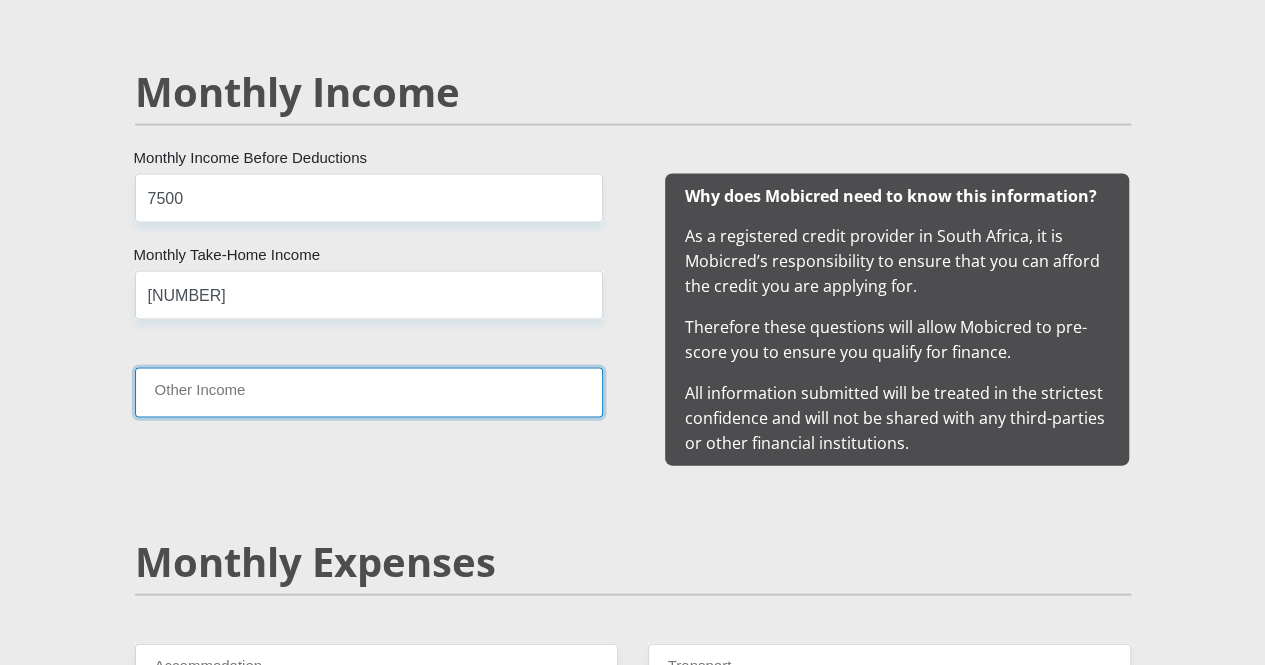 click on "Other Income" at bounding box center [369, 392] 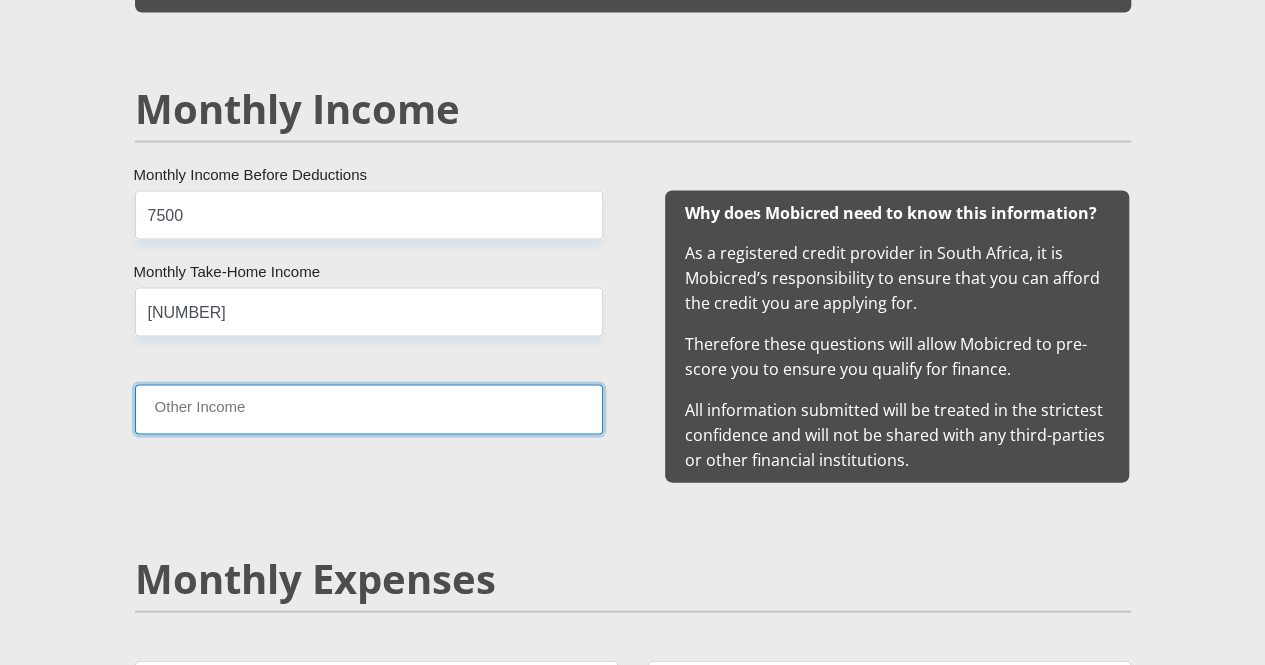 scroll, scrollTop: 1918, scrollLeft: 0, axis: vertical 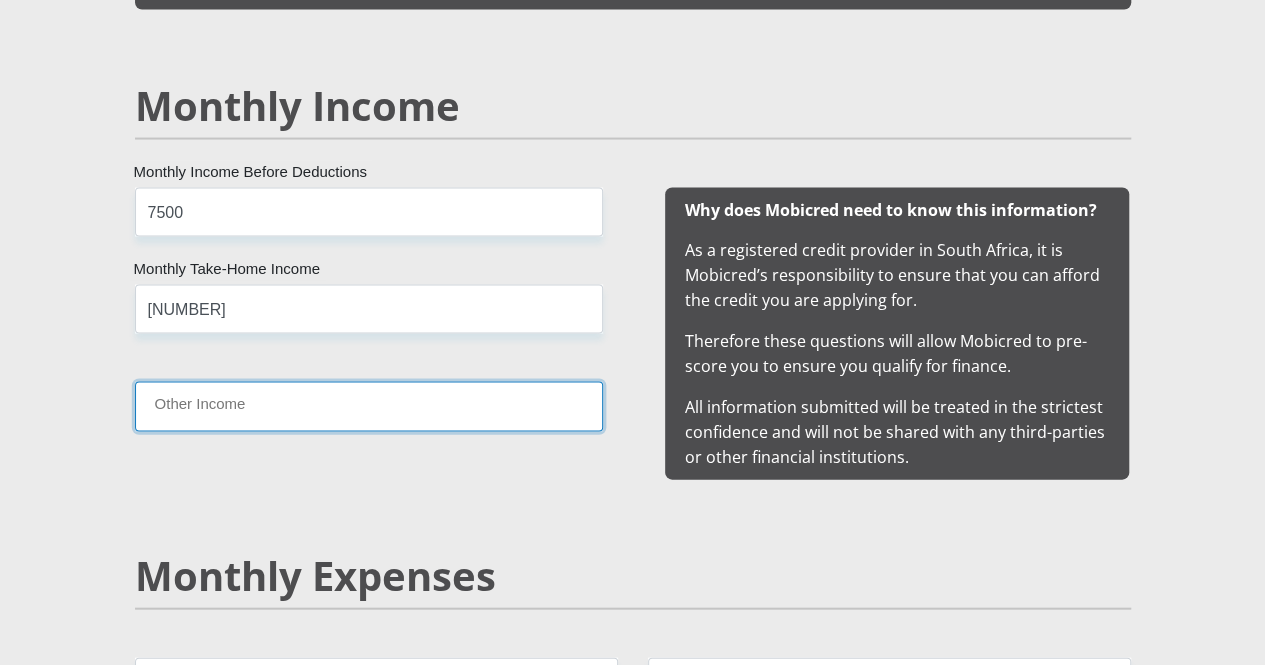 click on "Other Income" at bounding box center [369, 406] 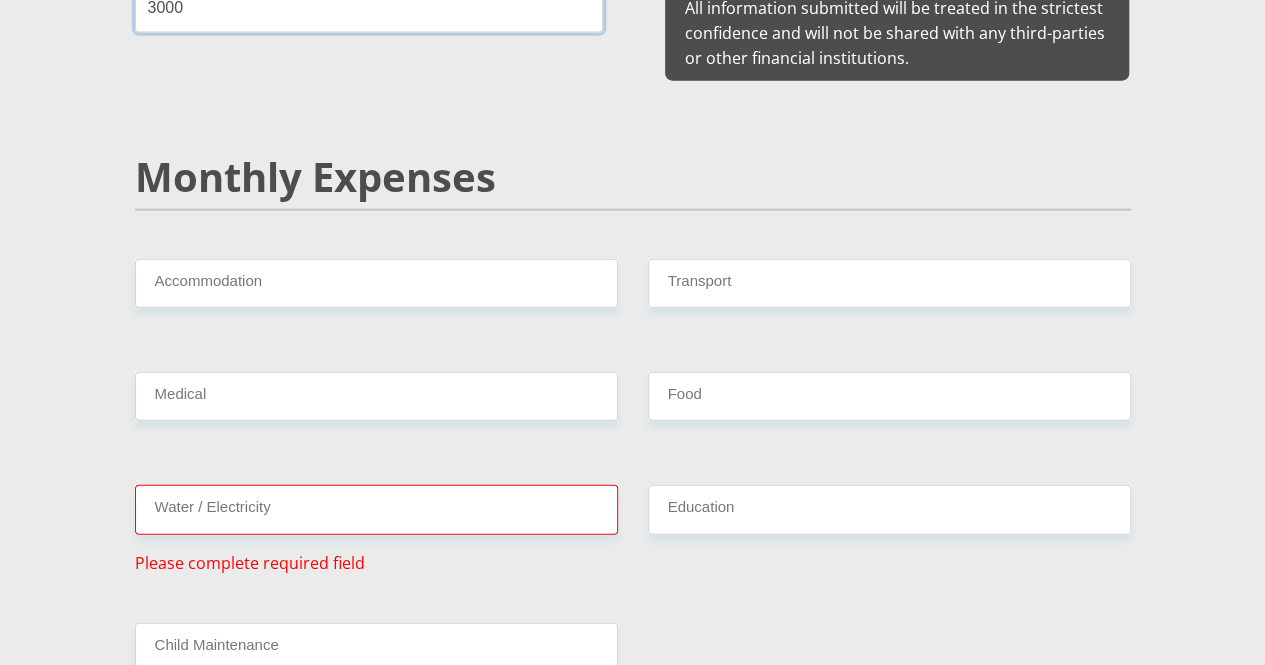 scroll, scrollTop: 2349, scrollLeft: 0, axis: vertical 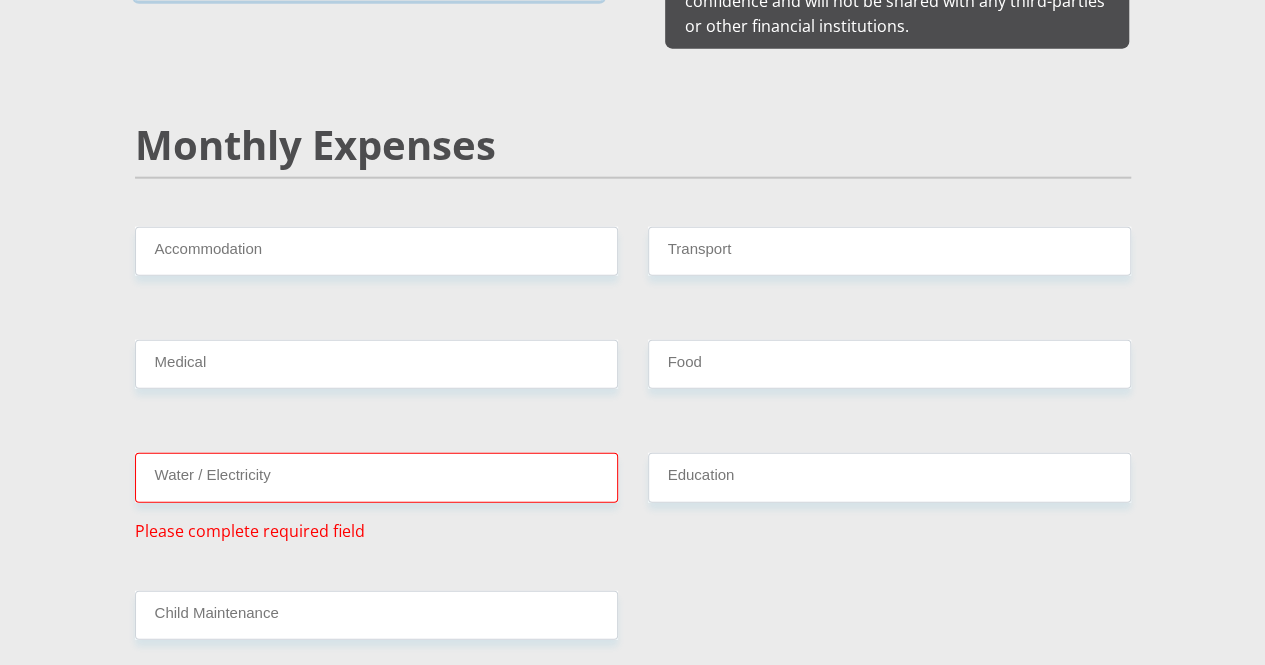 type on "3000" 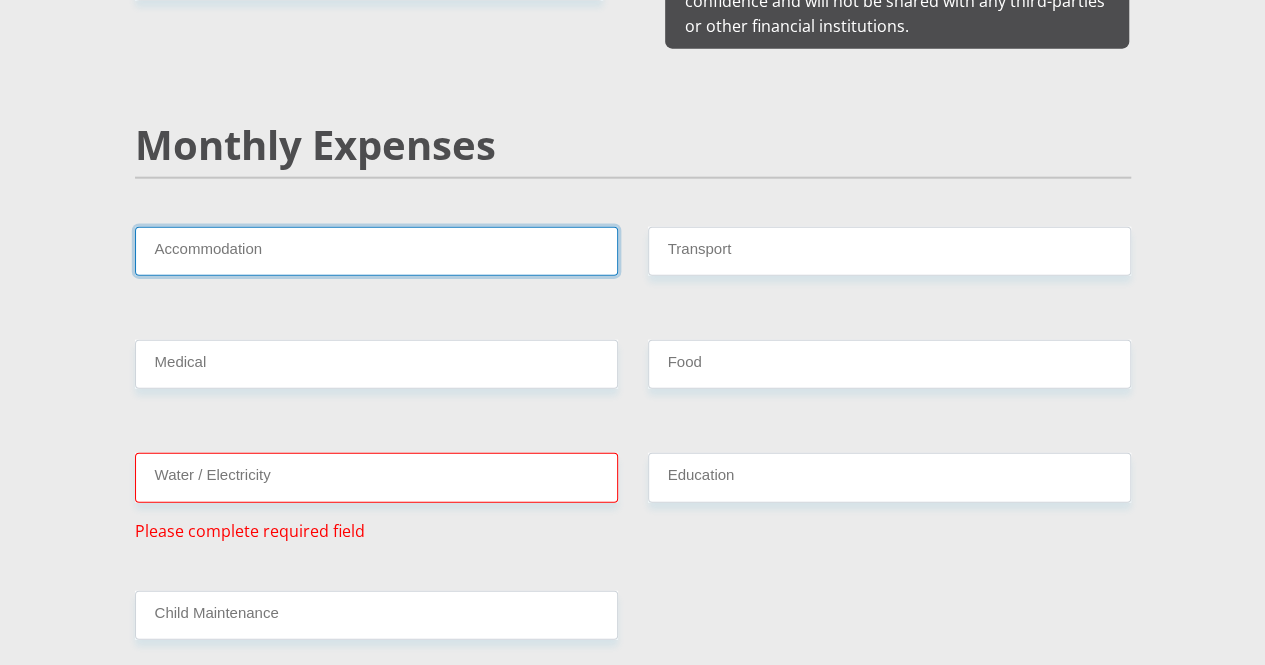 click on "Accommodation" at bounding box center [376, 251] 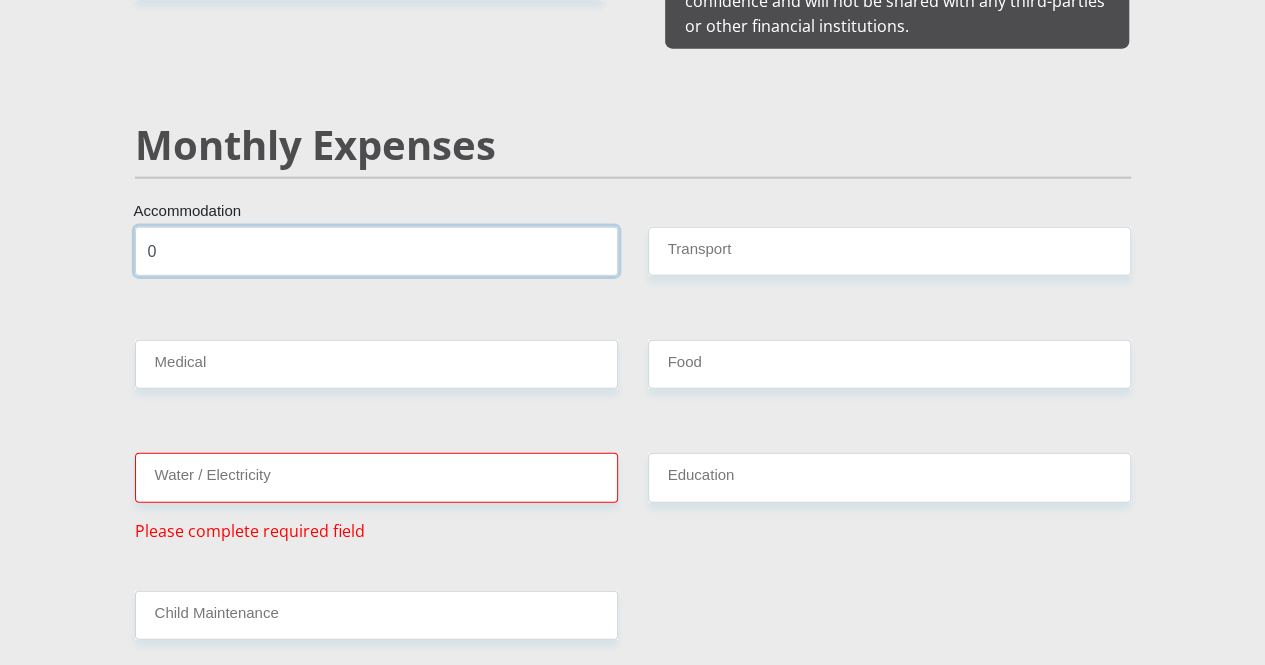 type on "0" 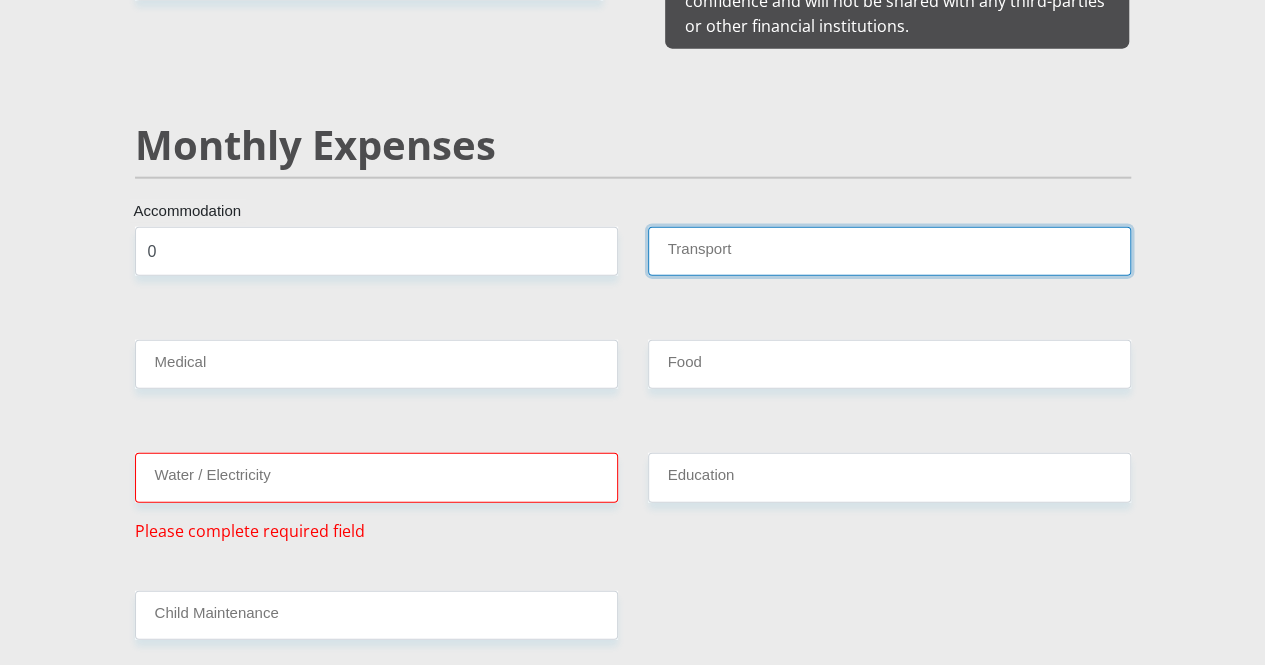 click on "Transport" at bounding box center (889, 251) 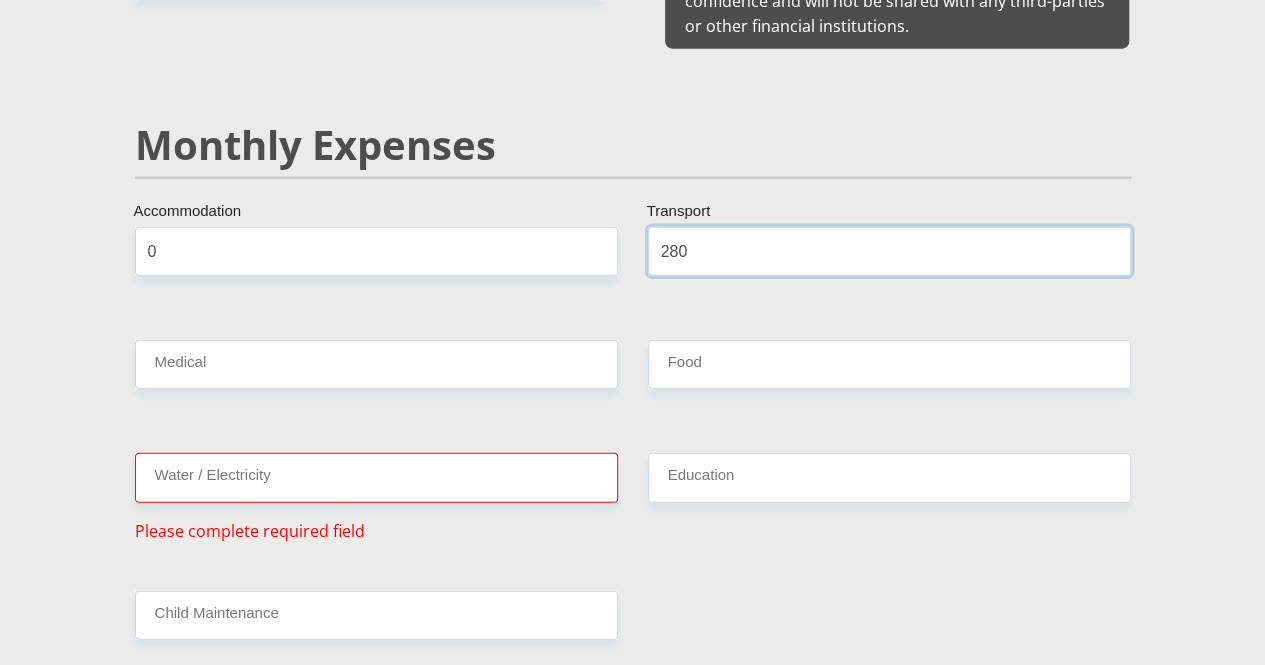 type on "280" 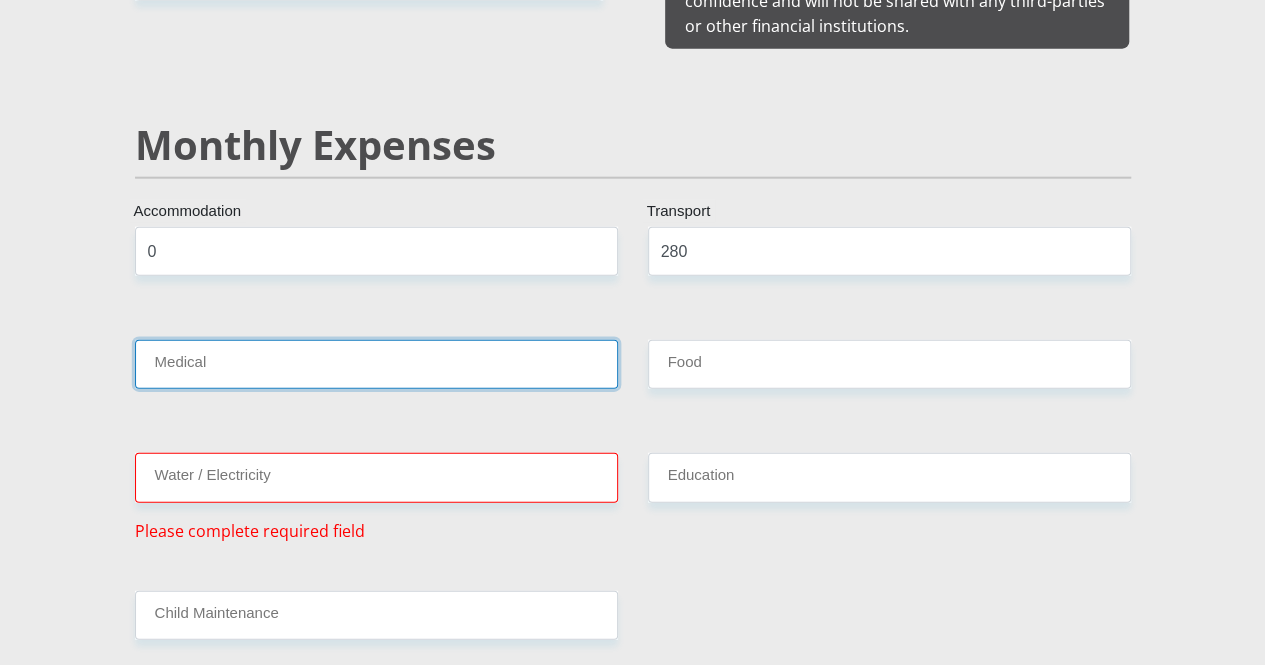 click on "Medical" at bounding box center (376, 364) 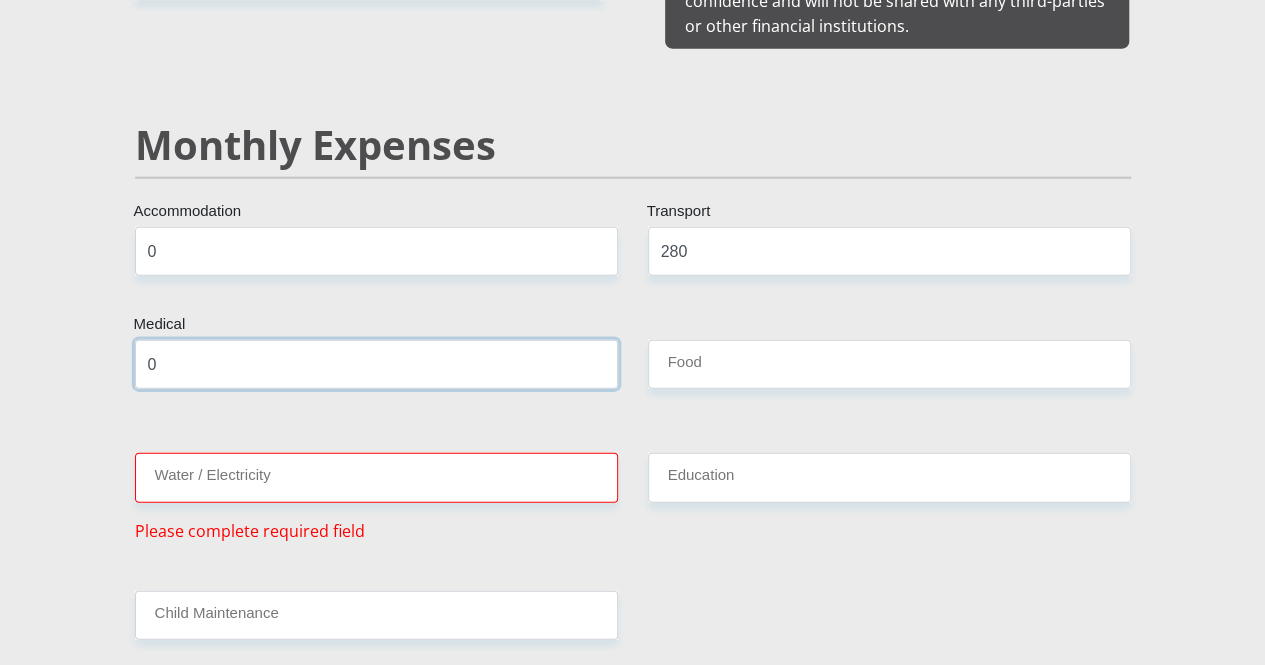 type on "0" 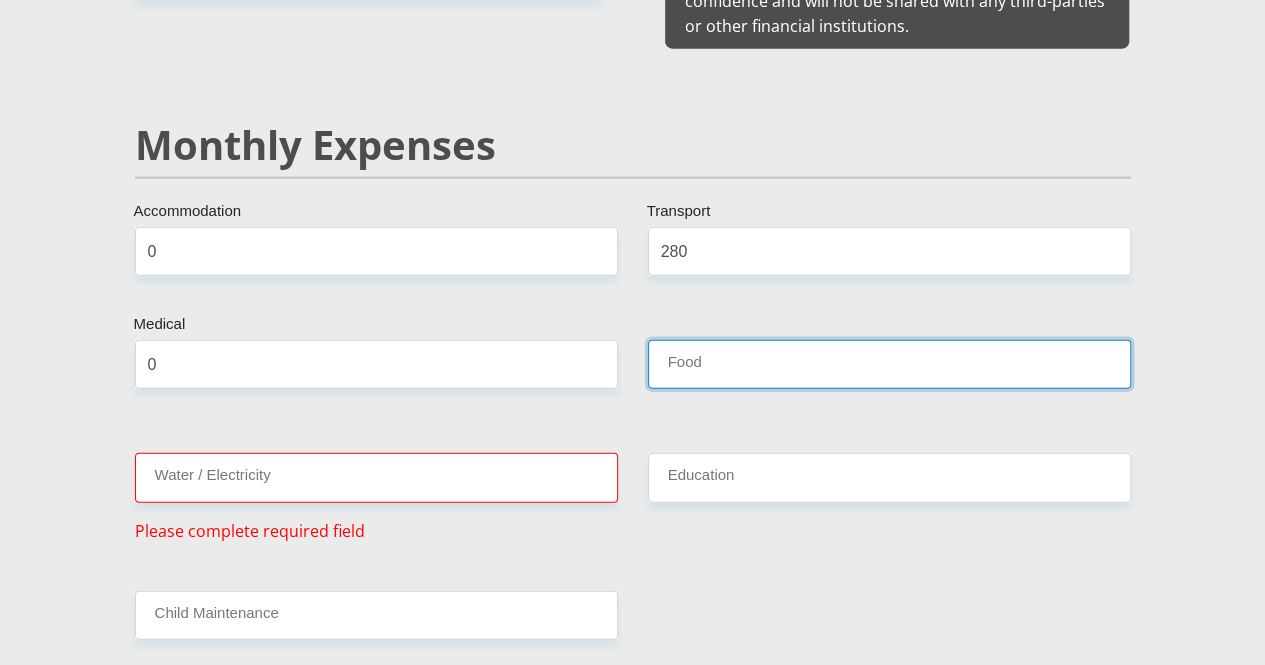 click on "Food" at bounding box center [889, 364] 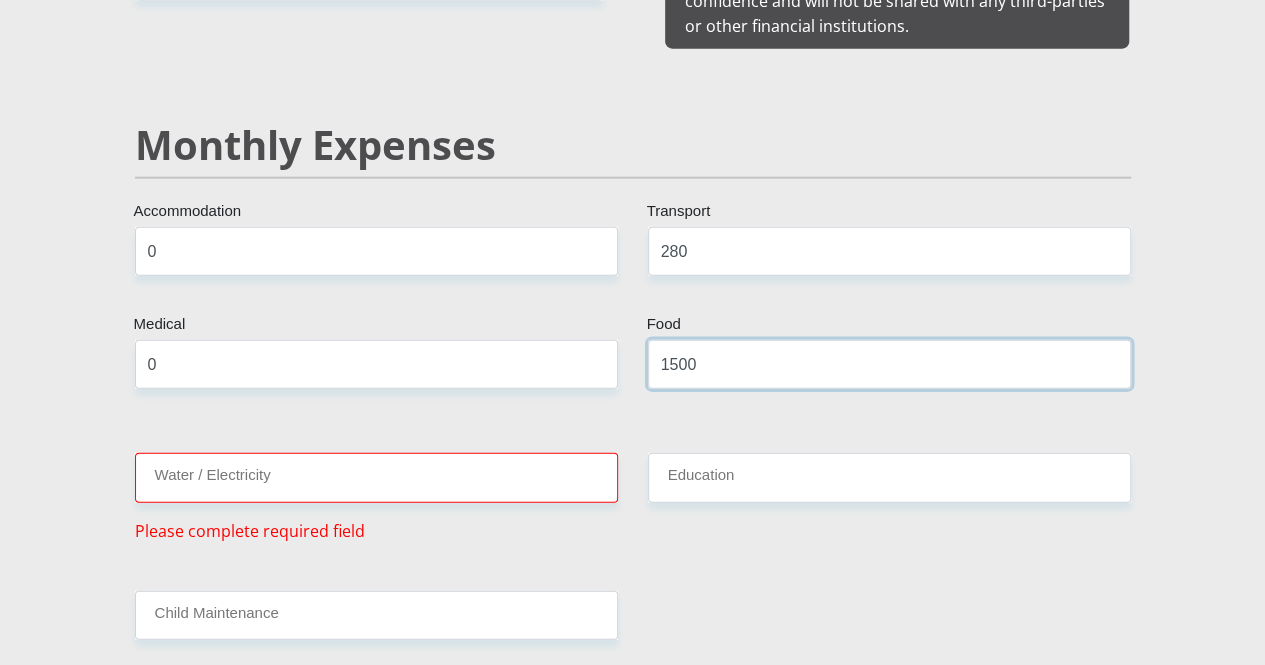 type on "1500" 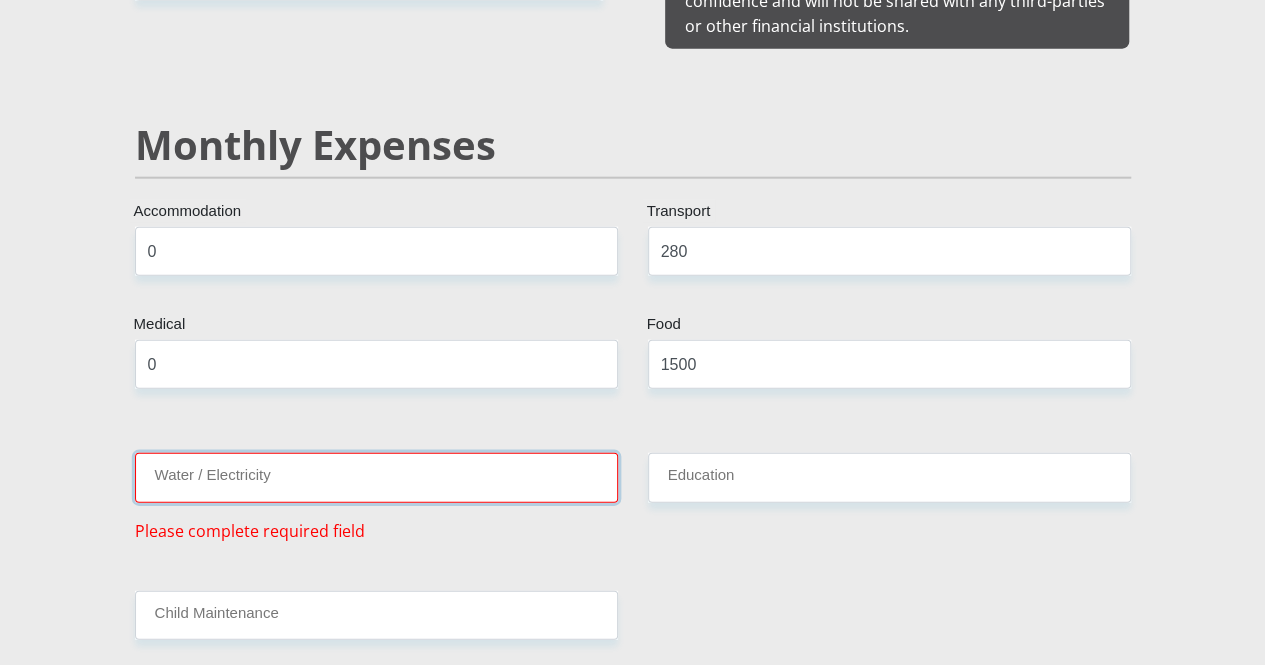 click on "Water / Electricity" at bounding box center (376, 477) 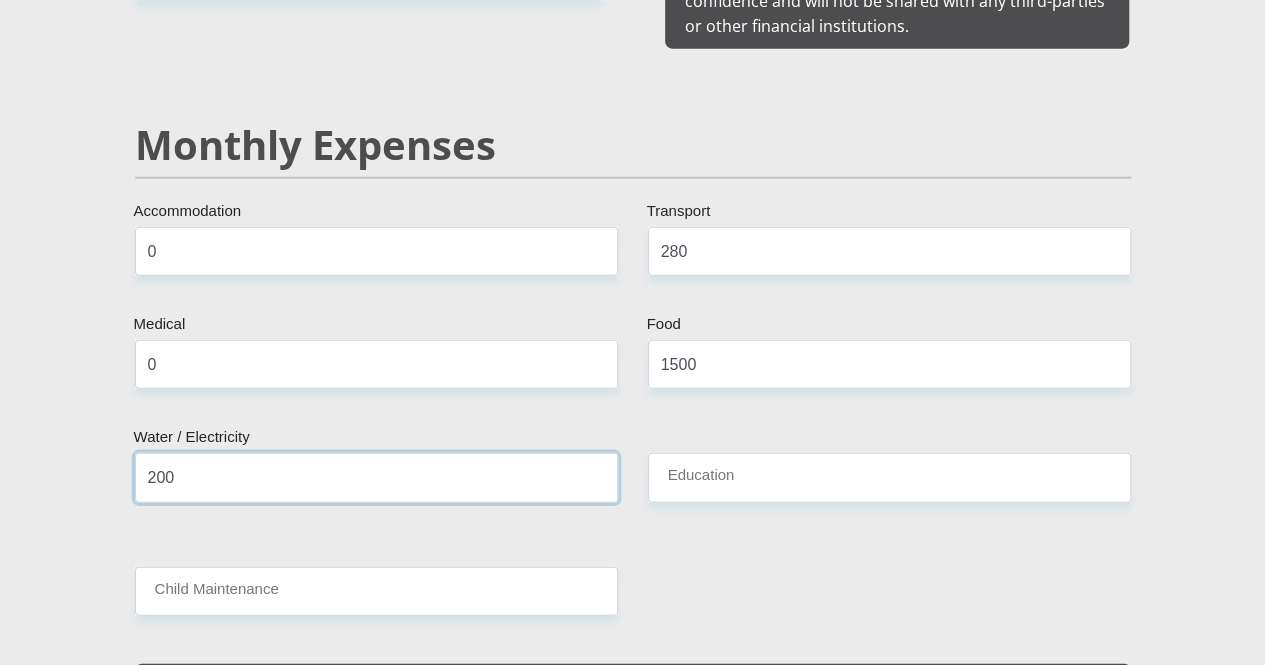 type on "200" 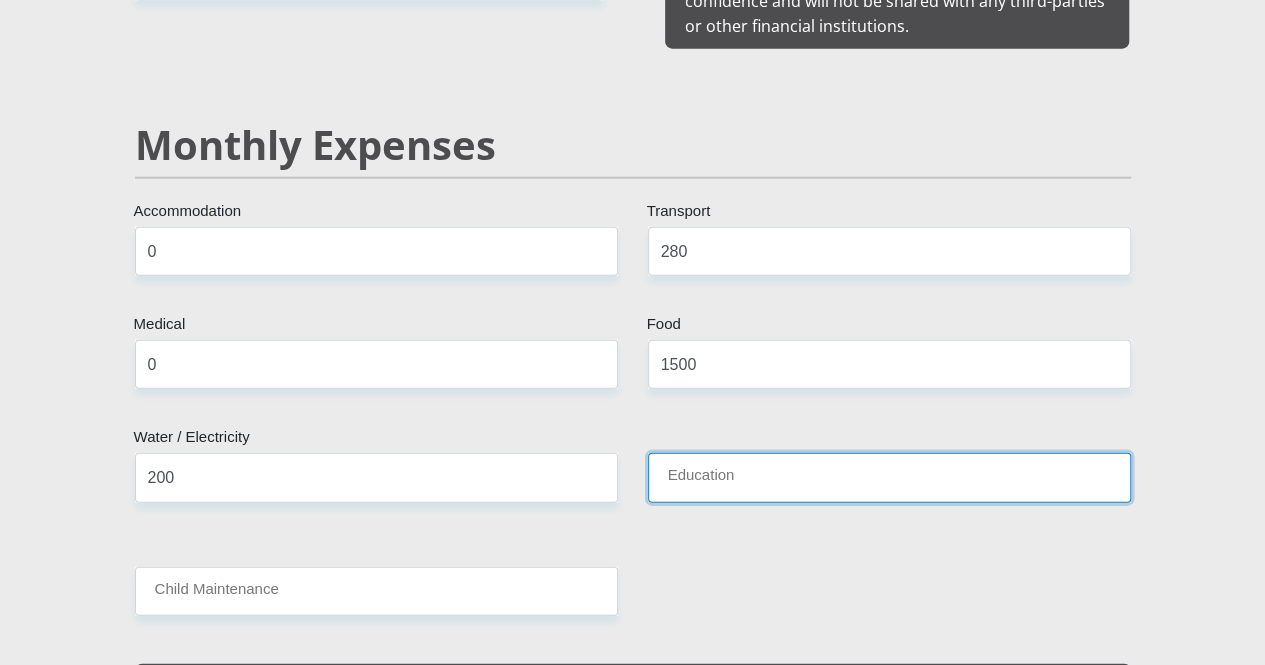 click on "Education" at bounding box center [889, 477] 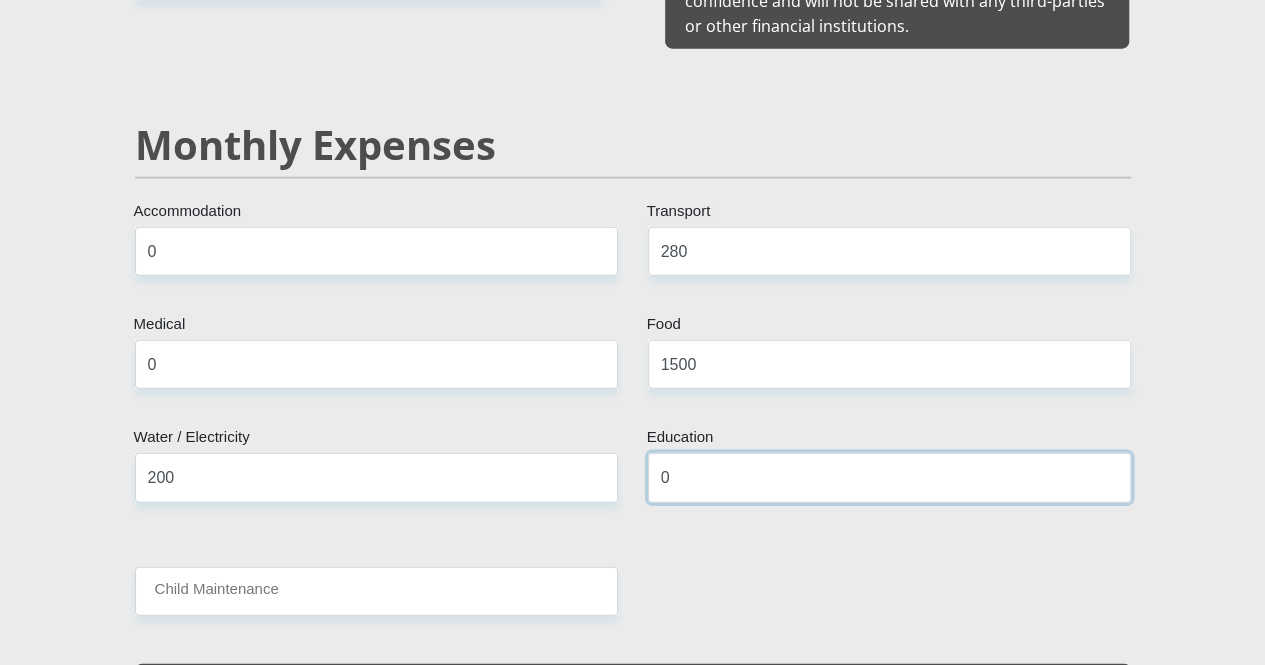 type on "0" 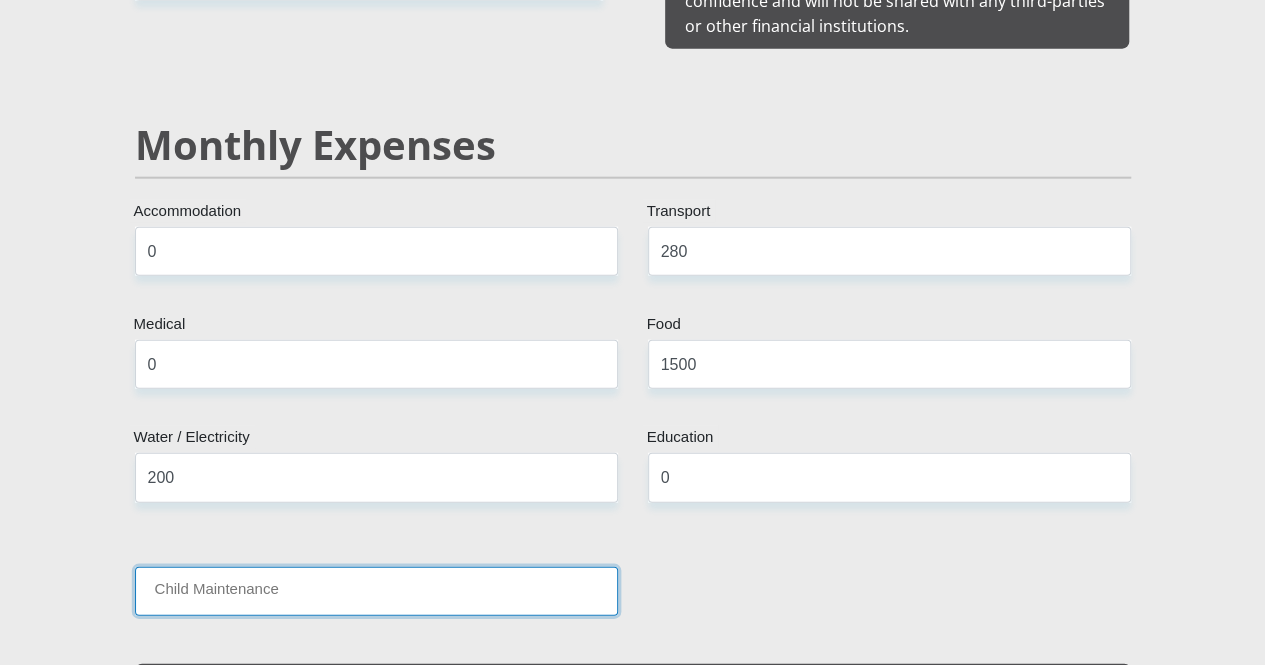 click on "Child Maintenance" at bounding box center (376, 591) 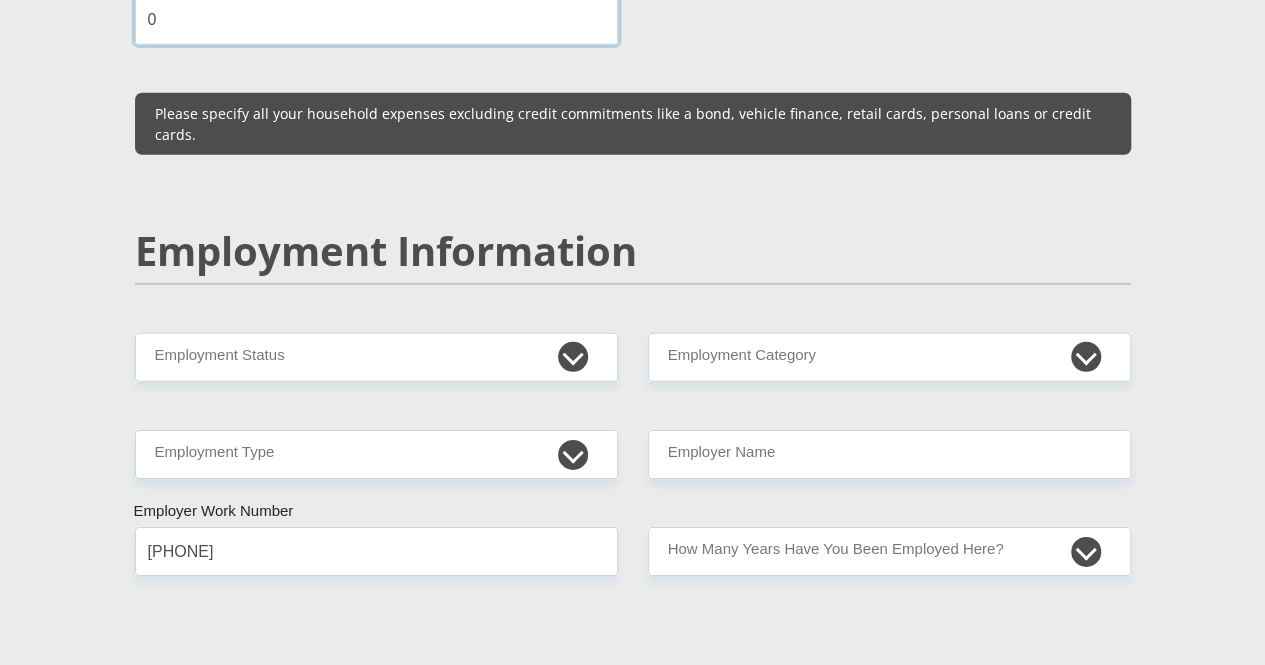 scroll, scrollTop: 2921, scrollLeft: 0, axis: vertical 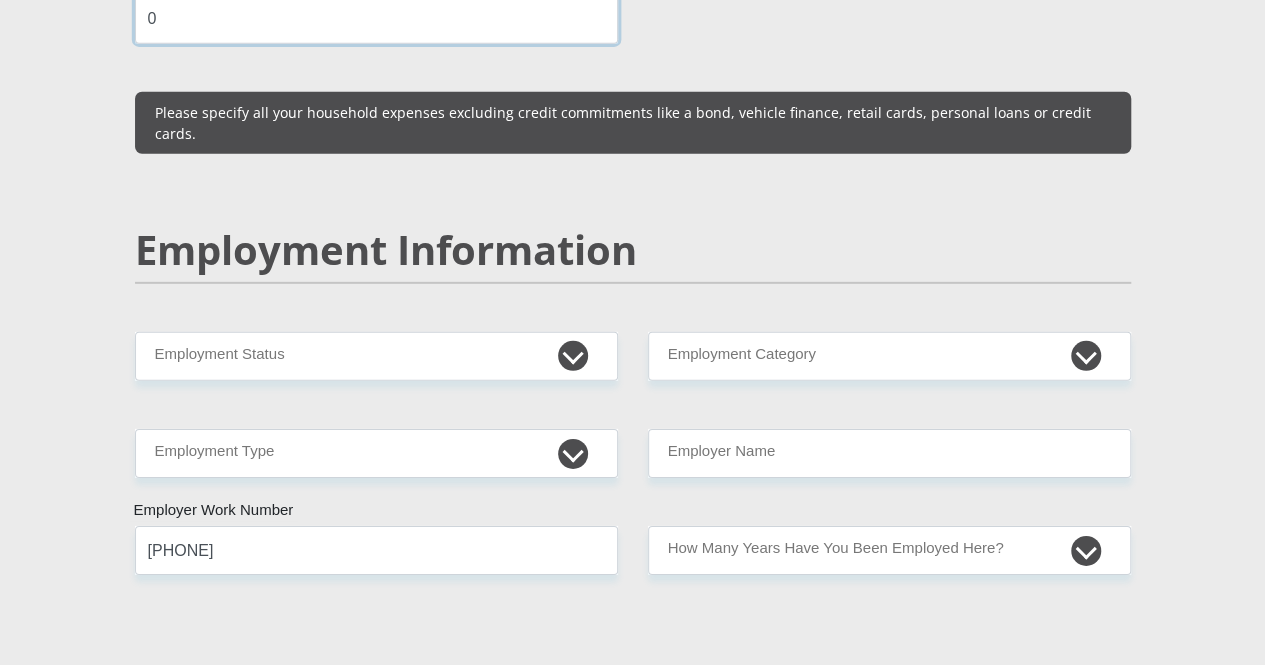 type on "0" 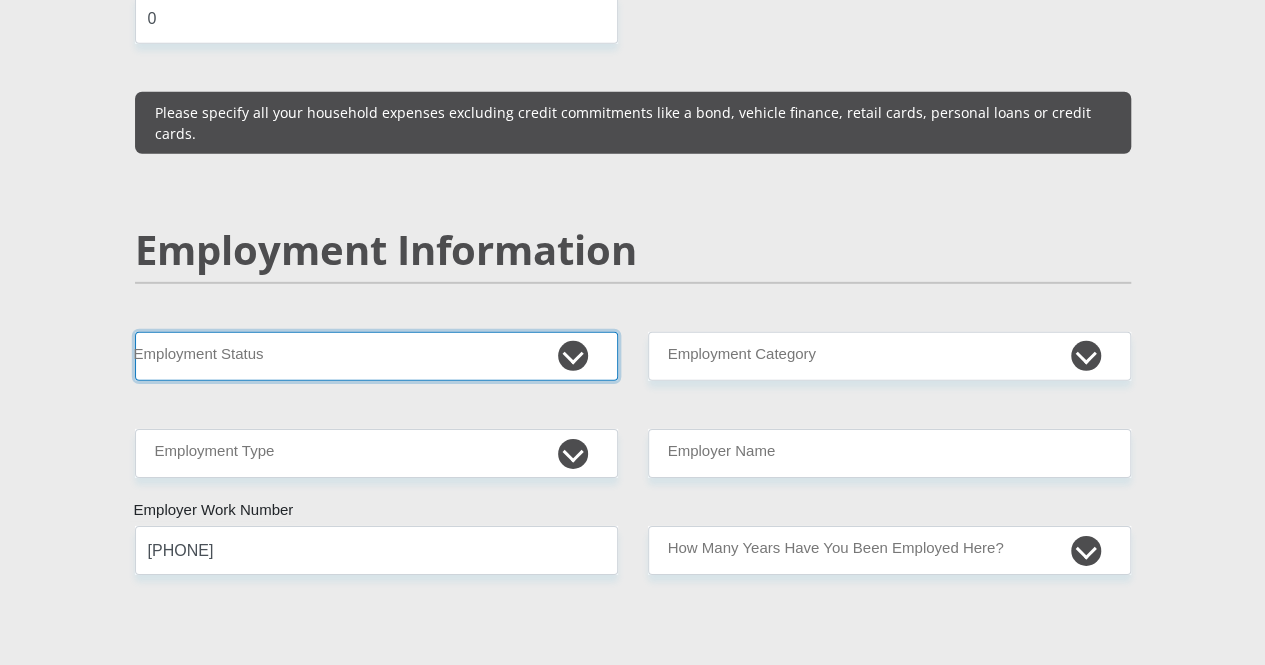 click on "Permanent/Full-time
Part-time/Casual
Contract Worker
Self-Employed
Housewife
Retired
Student
Medically Boarded
Disability
Unemployed" at bounding box center [376, 356] 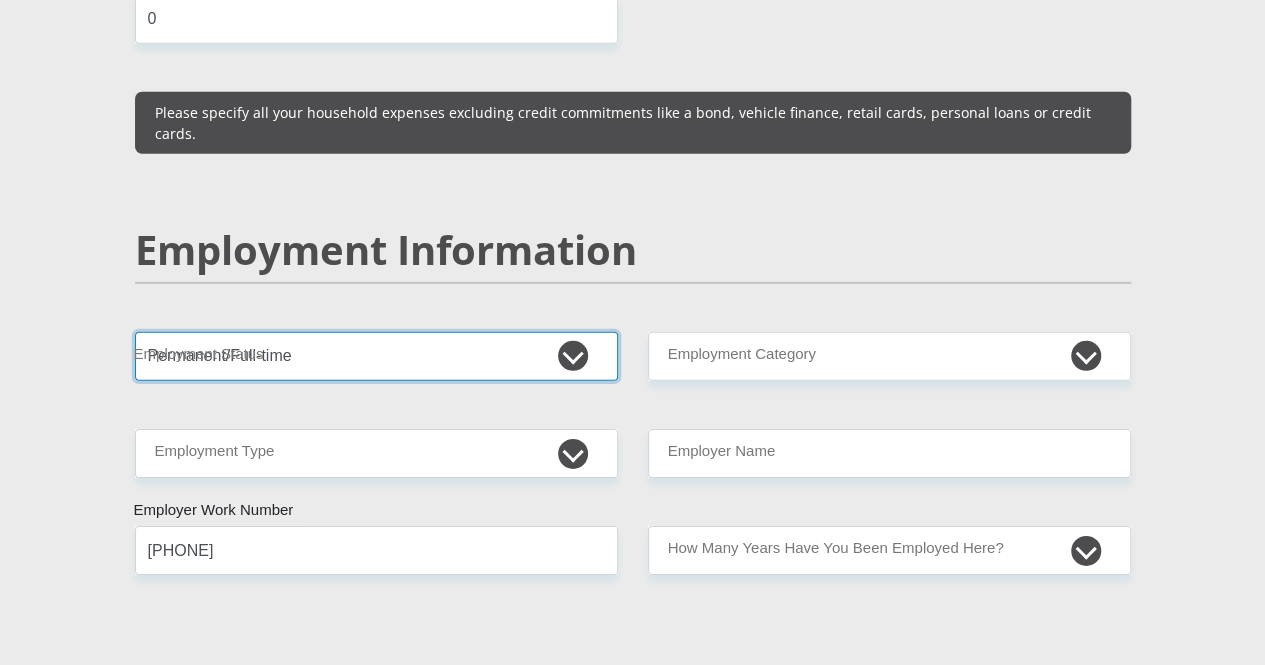 click on "Permanent/Full-time
Part-time/Casual
Contract Worker
Self-Employed
Housewife
Retired
Student
Medically Boarded
Disability
Unemployed" at bounding box center (376, 356) 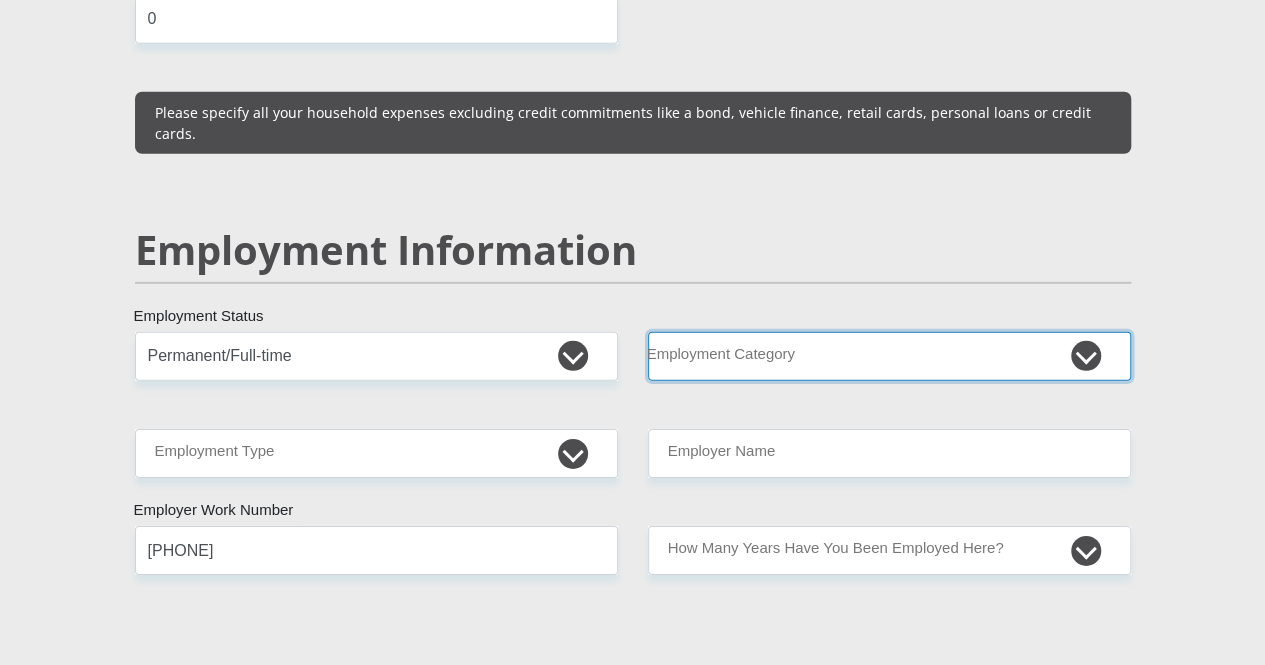click on "AGRICULTURE
ALCOHOL & TOBACCO
CONSTRUCTION MATERIALS
METALLURGY
EQUIPMENT FOR RENEWABLE ENERGY
SPECIALIZED CONTRACTORS
CAR
GAMING (INCL. INTERNET
OTHER WHOLESALE
UNLICENSED PHARMACEUTICALS
CURRENCY EXCHANGE HOUSES
OTHER FINANCIAL INSTITUTIONS & INSURANCE
REAL ESTATE AGENTS
OIL & GAS
OTHER MATERIALS (E.G. IRON ORE)
PRECIOUS STONES & PRECIOUS METALS
POLITICAL ORGANIZATIONS
RELIGIOUS ORGANIZATIONS(NOT SECTS)
ACTI. HAVING BUSINESS DEAL WITH PUBLIC ADMINISTRATION
LAUNDROMATS" at bounding box center (889, 356) 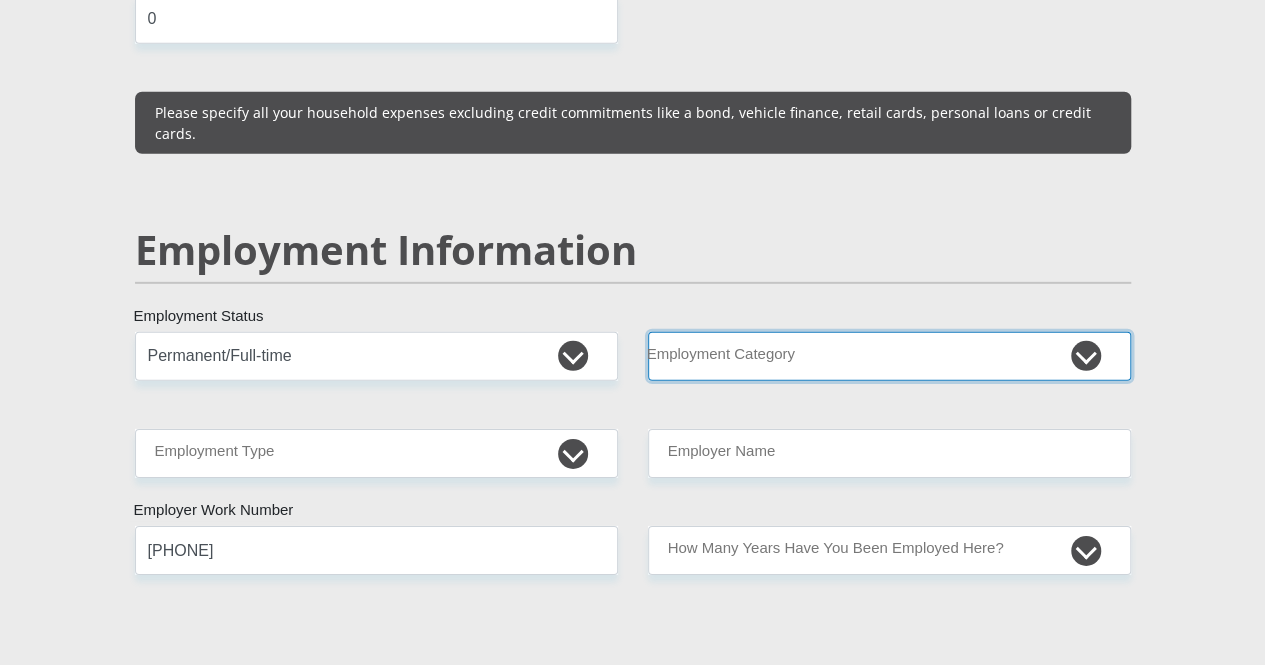 click on "AGRICULTURE
ALCOHOL & TOBACCO
CONSTRUCTION MATERIALS
METALLURGY
EQUIPMENT FOR RENEWABLE ENERGY
SPECIALIZED CONTRACTORS
CAR
GAMING (INCL. INTERNET
OTHER WHOLESALE
UNLICENSED PHARMACEUTICALS
CURRENCY EXCHANGE HOUSES
OTHER FINANCIAL INSTITUTIONS & INSURANCE
REAL ESTATE AGENTS
OIL & GAS
OTHER MATERIALS (E.G. IRON ORE)
PRECIOUS STONES & PRECIOUS METALS
POLITICAL ORGANIZATIONS
RELIGIOUS ORGANIZATIONS(NOT SECTS)
ACTI. HAVING BUSINESS DEAL WITH PUBLIC ADMINISTRATION
LAUNDROMATS" at bounding box center (889, 356) 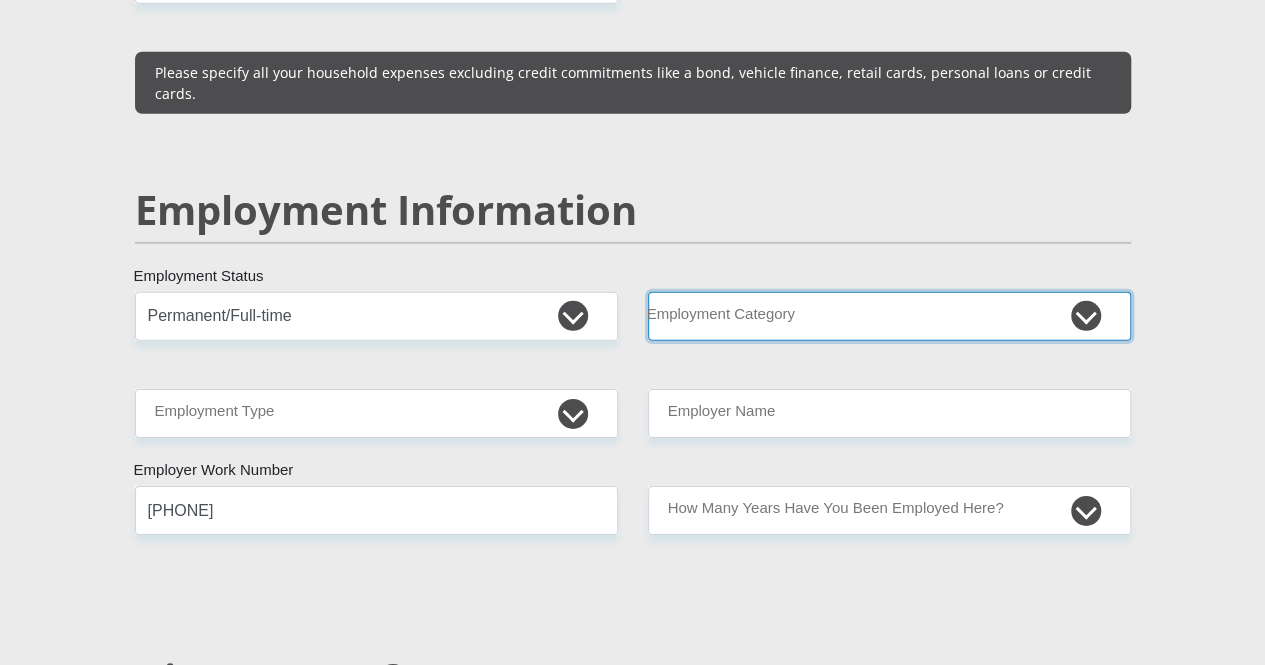 scroll, scrollTop: 2959, scrollLeft: 0, axis: vertical 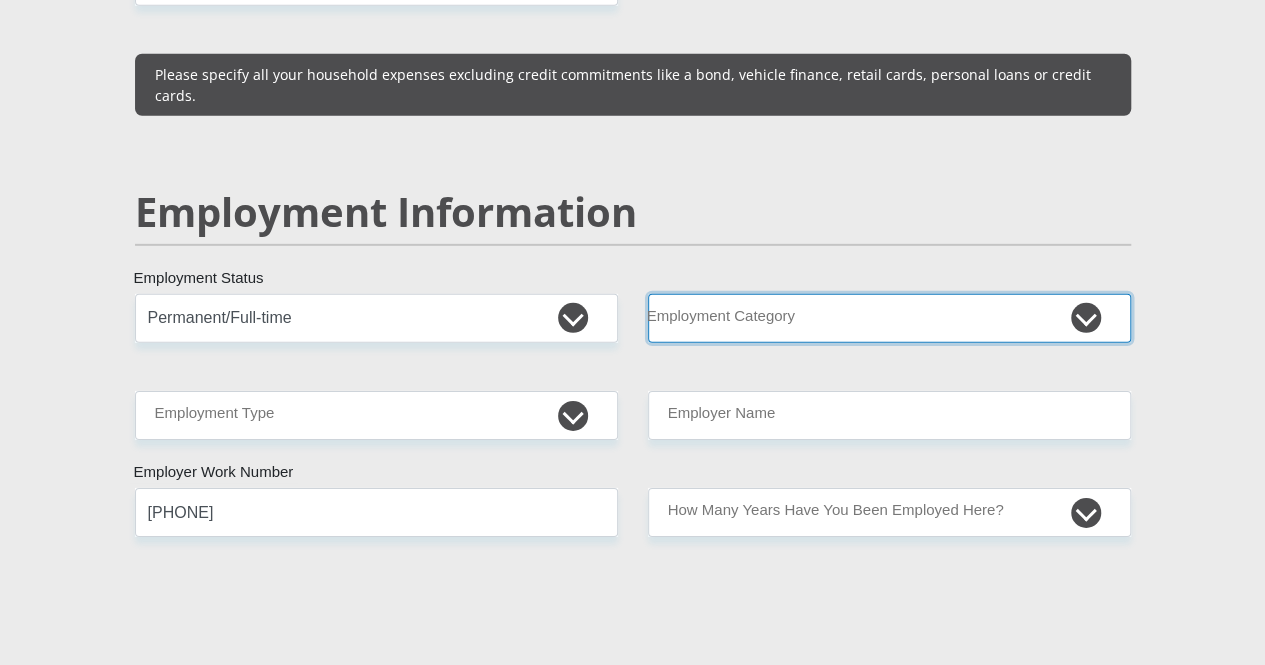 click on "AGRICULTURE
ALCOHOL & TOBACCO
CONSTRUCTION MATERIALS
METALLURGY
EQUIPMENT FOR RENEWABLE ENERGY
SPECIALIZED CONTRACTORS
CAR
GAMING (INCL. INTERNET
OTHER WHOLESALE
UNLICENSED PHARMACEUTICALS
CURRENCY EXCHANGE HOUSES
OTHER FINANCIAL INSTITUTIONS & INSURANCE
REAL ESTATE AGENTS
OIL & GAS
OTHER MATERIALS (E.G. IRON ORE)
PRECIOUS STONES & PRECIOUS METALS
POLITICAL ORGANIZATIONS
RELIGIOUS ORGANIZATIONS(NOT SECTS)
ACTI. HAVING BUSINESS DEAL WITH PUBLIC ADMINISTRATION
LAUNDROMATS" at bounding box center (889, 318) 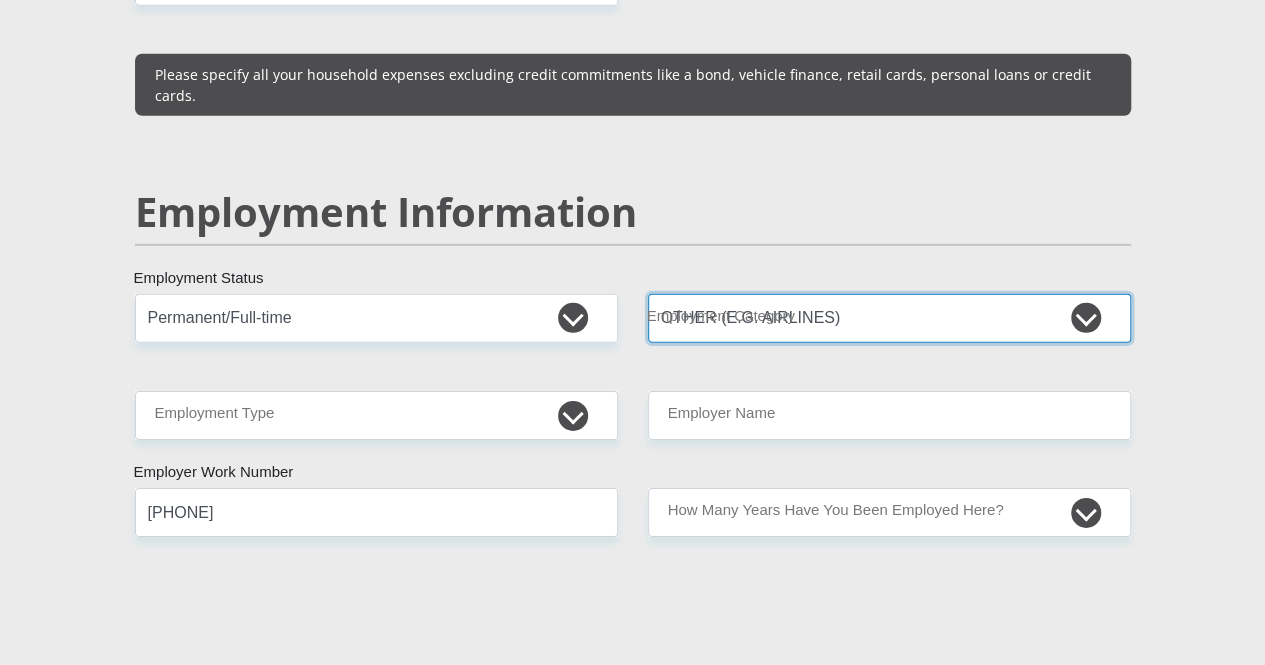 click on "AGRICULTURE
ALCOHOL & TOBACCO
CONSTRUCTION MATERIALS
METALLURGY
EQUIPMENT FOR RENEWABLE ENERGY
SPECIALIZED CONTRACTORS
CAR
GAMING (INCL. INTERNET
OTHER WHOLESALE
UNLICENSED PHARMACEUTICALS
CURRENCY EXCHANGE HOUSES
OTHER FINANCIAL INSTITUTIONS & INSURANCE
REAL ESTATE AGENTS
OIL & GAS
OTHER MATERIALS (E.G. IRON ORE)
PRECIOUS STONES & PRECIOUS METALS
POLITICAL ORGANIZATIONS
RELIGIOUS ORGANIZATIONS(NOT SECTS)
ACTI. HAVING BUSINESS DEAL WITH PUBLIC ADMINISTRATION
LAUNDROMATS" at bounding box center [889, 318] 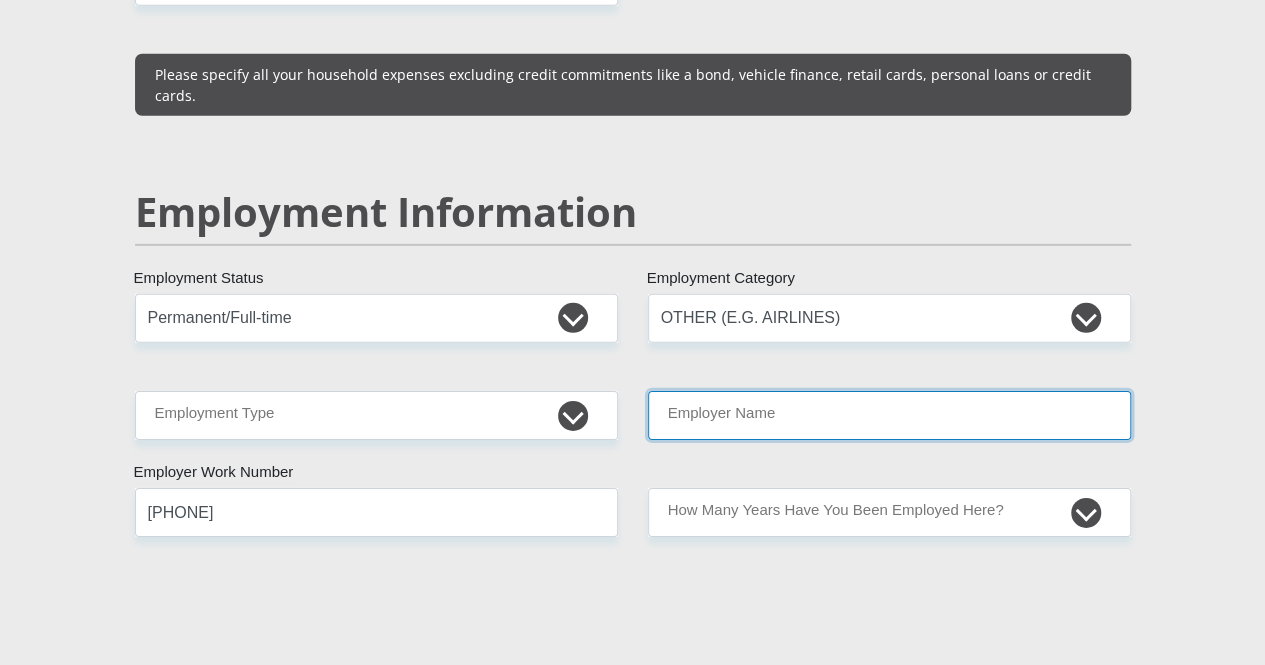 click on "Employer Name" at bounding box center (889, 415) 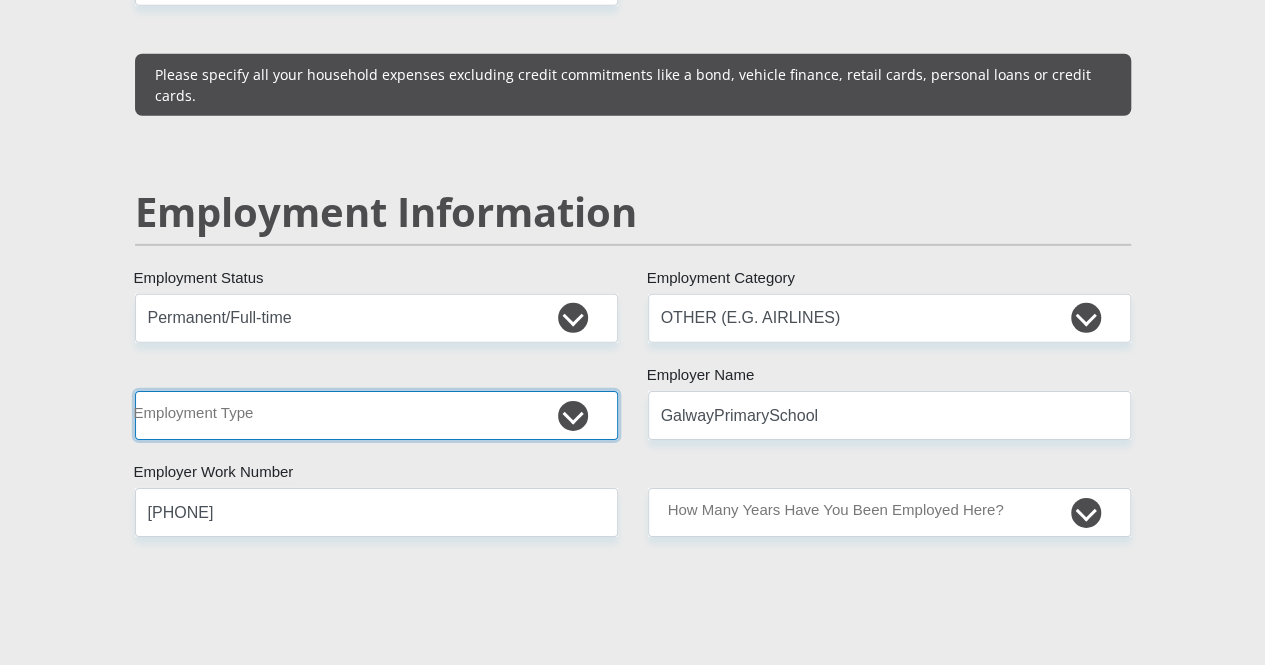 click on "College/Lecturer
Craft Seller
Creative
Driver
Executive
Farmer
Forces - Non Commissioned
Forces - Officer
Hawker
Housewife
Labourer
Licenced Professional
Manager
Miner
Non Licenced Professional
Office Staff/Clerk
Outside Worker
Pensioner
Permanent Teacher
Production/Manufacturing
Sales
Self-Employed
Semi-Professional Worker
Service Industry  Social Worker  Student" at bounding box center (376, 415) 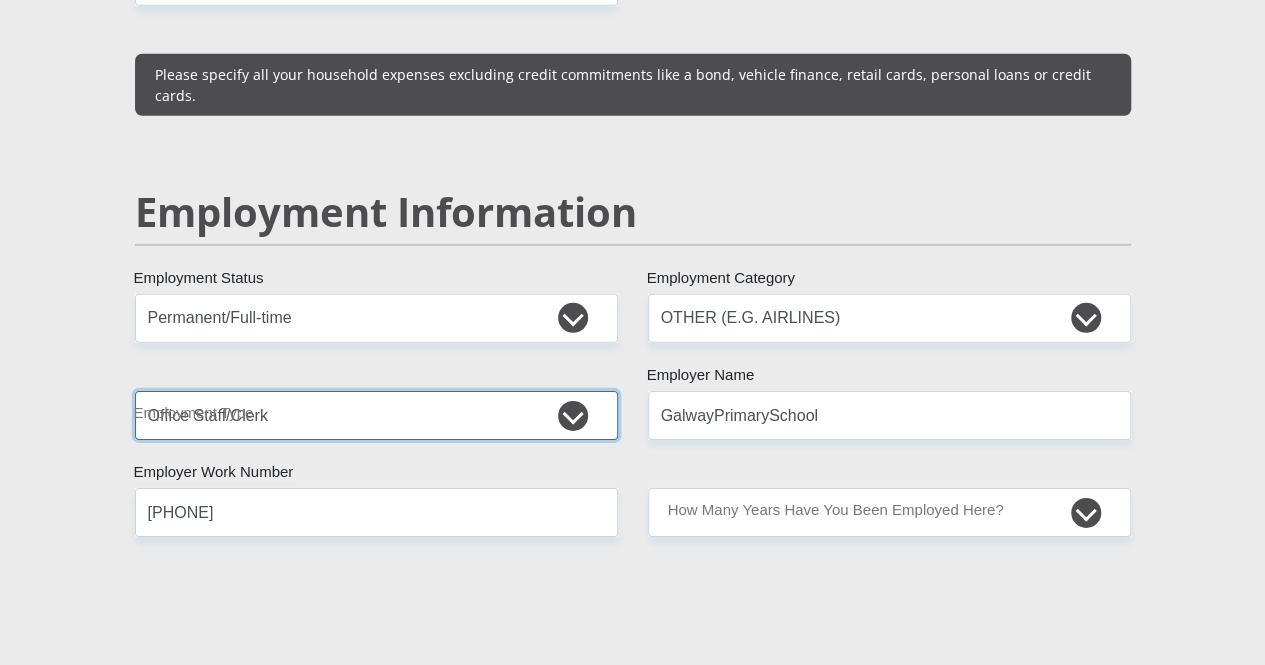 click on "College/Lecturer
Craft Seller
Creative
Driver
Executive
Farmer
Forces - Non Commissioned
Forces - Officer
Hawker
Housewife
Labourer
Licenced Professional
Manager
Miner
Non Licenced Professional
Office Staff/Clerk
Outside Worker
Pensioner
Permanent Teacher
Production/Manufacturing
Sales
Self-Employed
Semi-Professional Worker
Service Industry  Social Worker  Student" at bounding box center (376, 415) 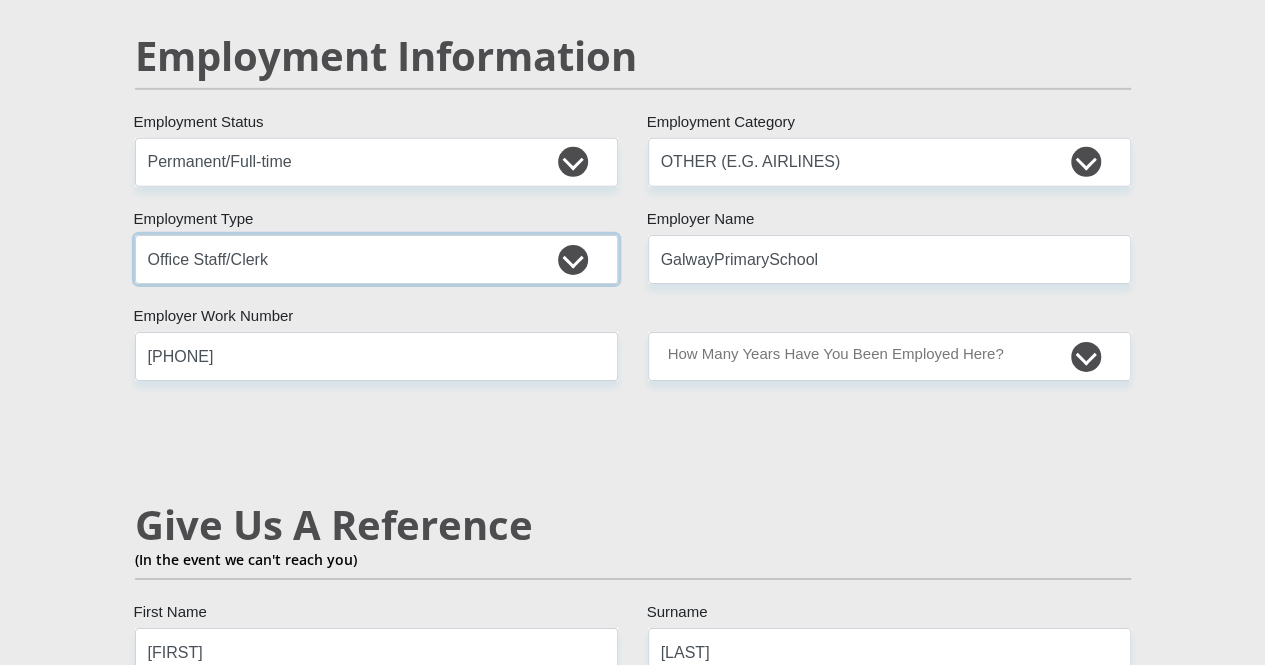 scroll, scrollTop: 3119, scrollLeft: 0, axis: vertical 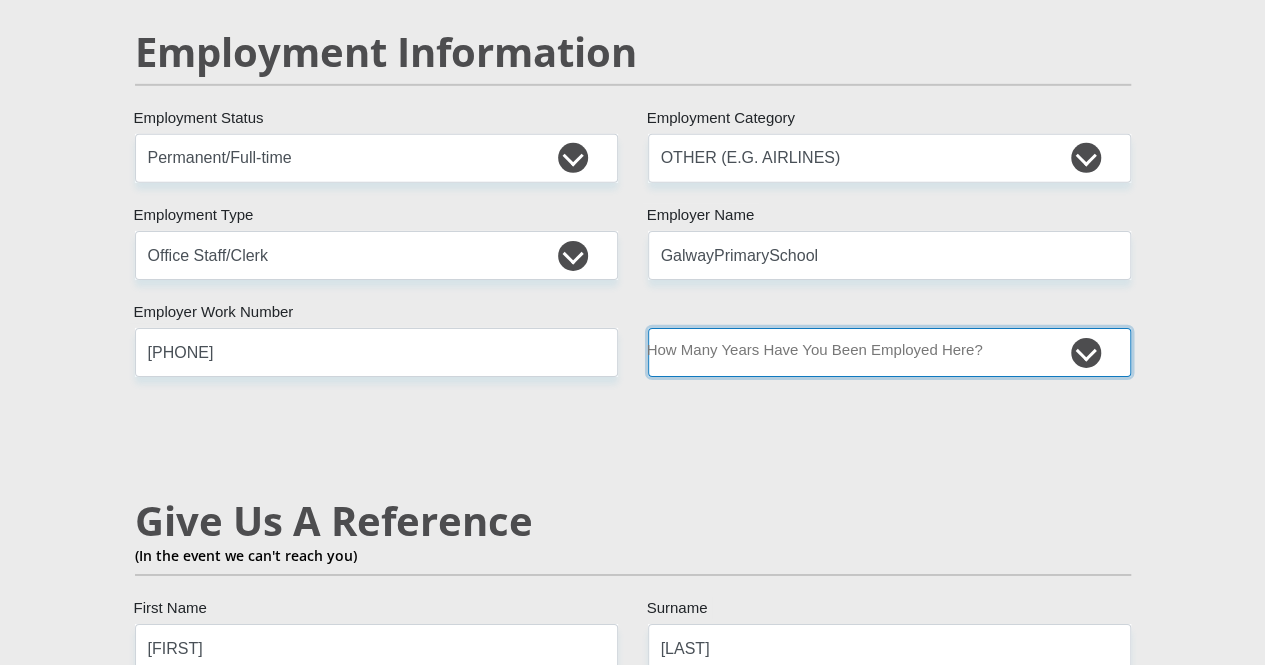 click on "less than 1 year
1-3 years
3-5 years
5+ years" at bounding box center (889, 352) 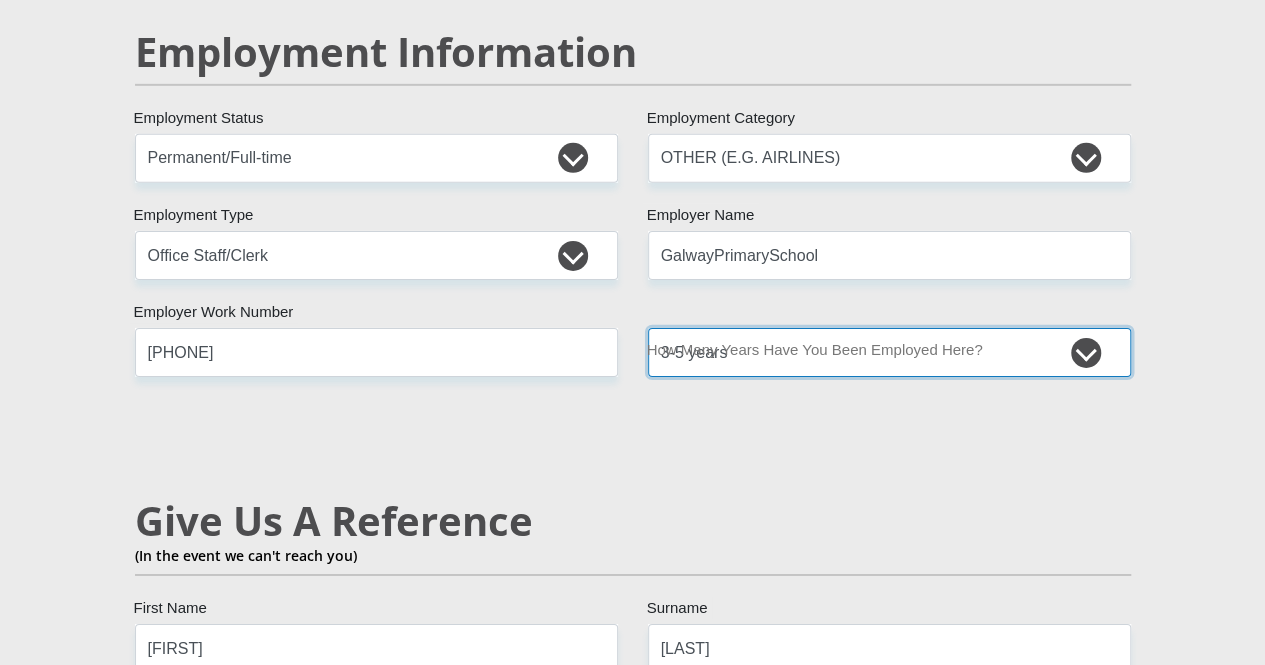 click on "less than 1 year
1-3 years
3-5 years
5+ years" at bounding box center [889, 352] 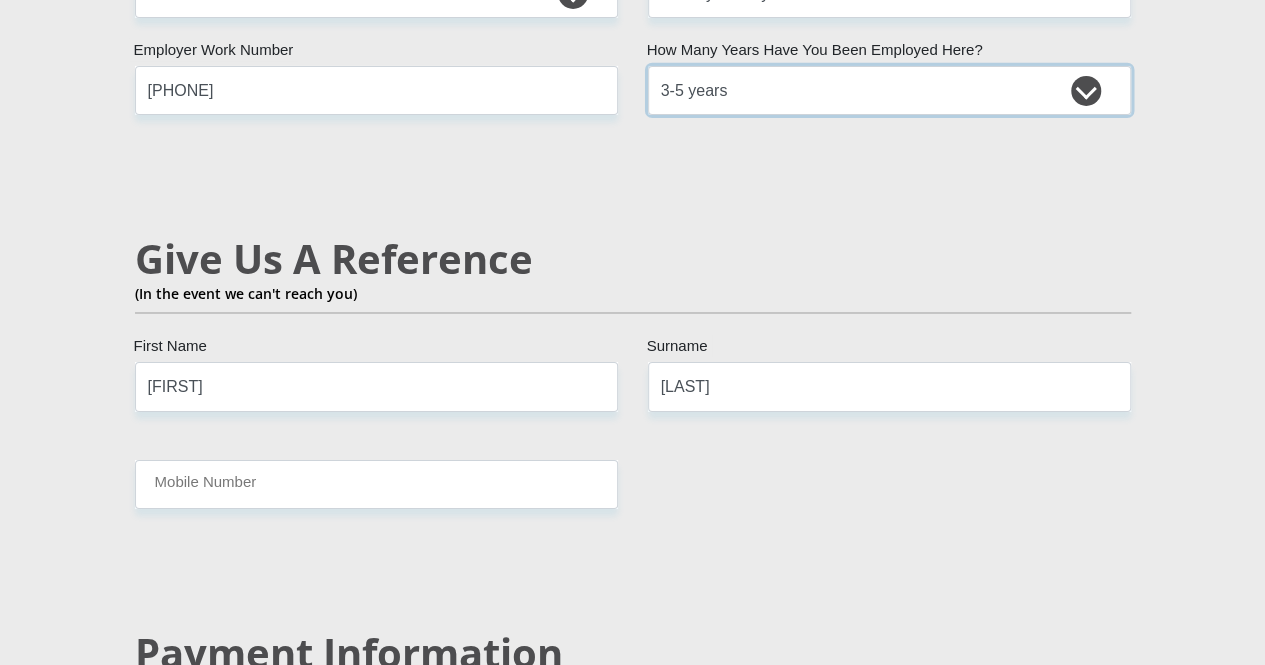 scroll, scrollTop: 3384, scrollLeft: 0, axis: vertical 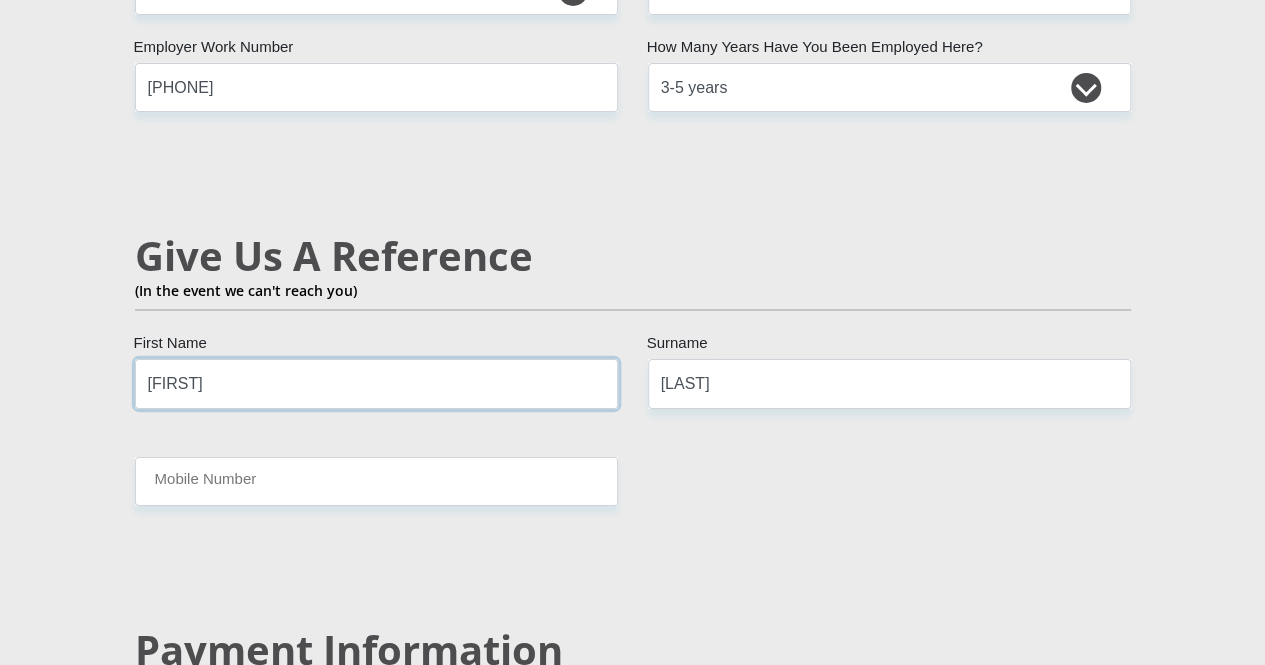 click on "[FIRST]" at bounding box center (376, 383) 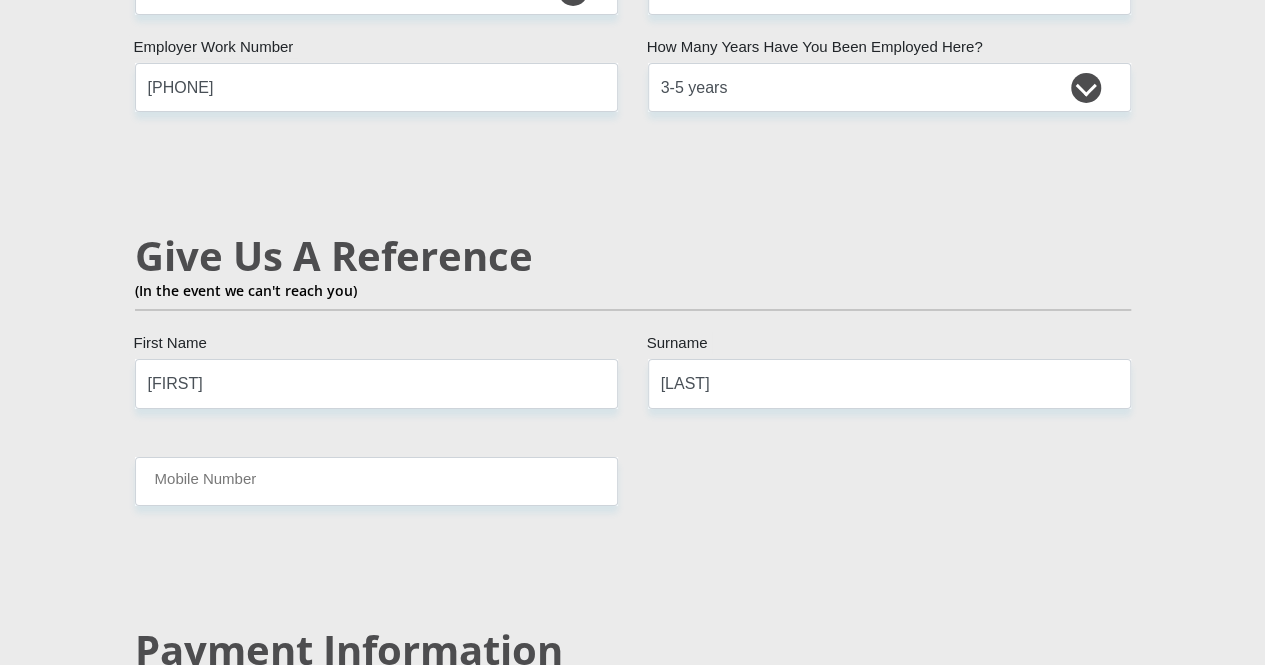 click on "Mr
Ms
Mrs
Dr
Other
Title
[FIRST]
First Name
[LAST]
Surname
[ID NUMBER]
South African ID Number
Please input valid ID number
[COUNTRY]
[COUNTRY]
[COUNTRY]
[COUNTRY]
[COUNTRY]
[COUNTRY]
[COUNTRY]
[COUNTRY]
[COUNTRY]
[COUNTRY]
[COUNTRY]
[COUNTRY]" at bounding box center (633, -140) 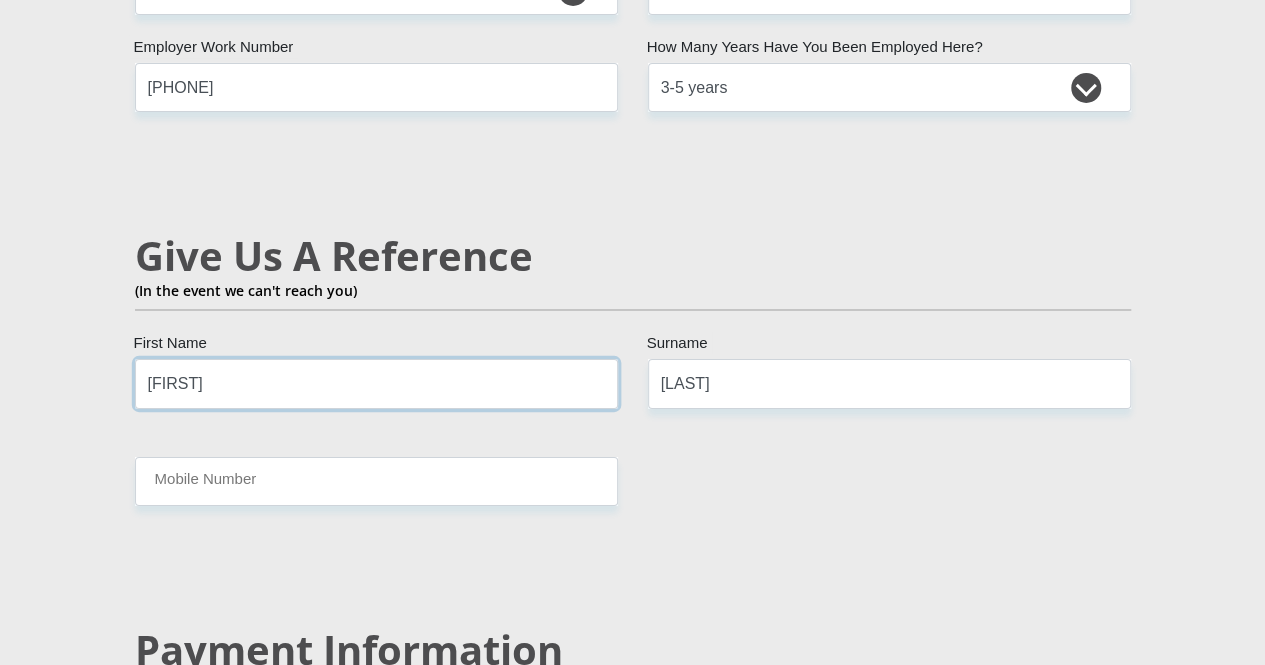 click on "[FIRST]" at bounding box center (376, 383) 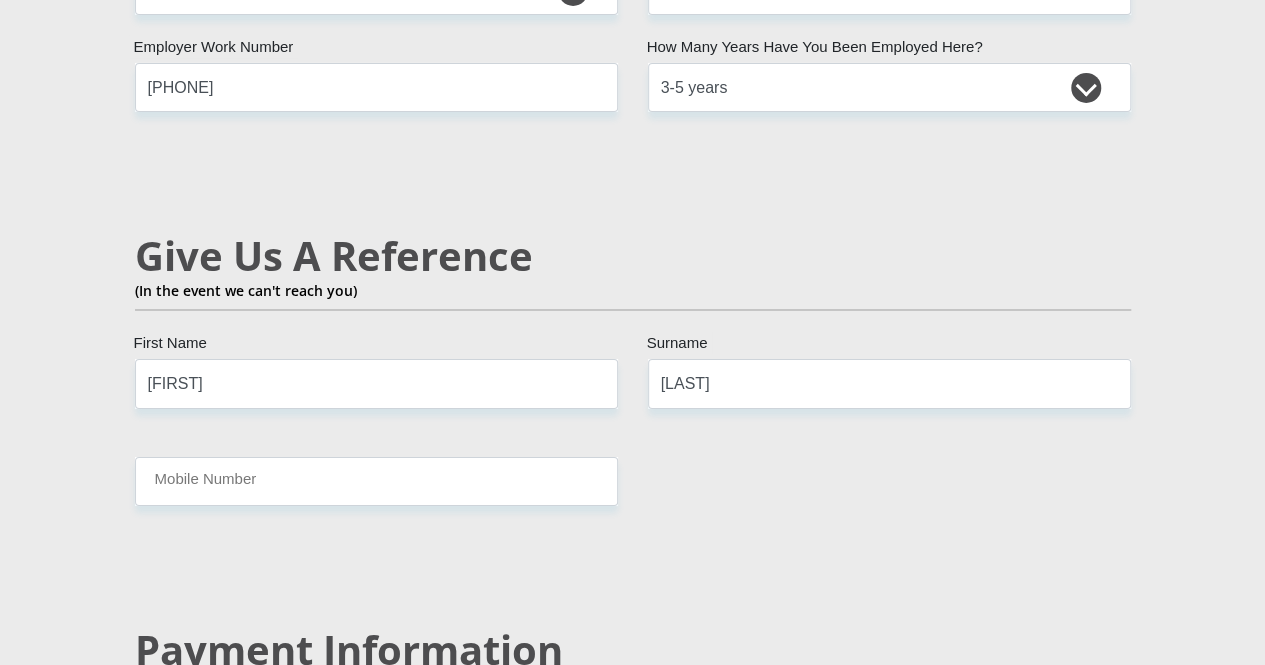 click on "Payment Information" at bounding box center [633, 650] 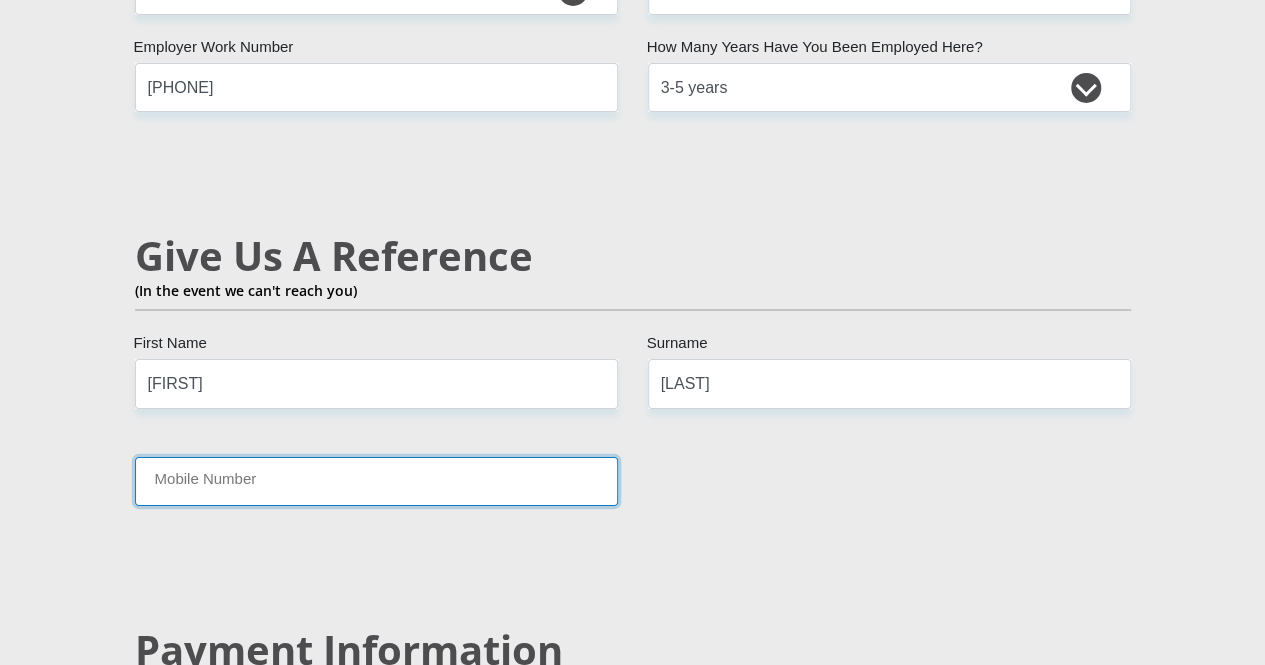 click on "Mobile Number" at bounding box center (376, 481) 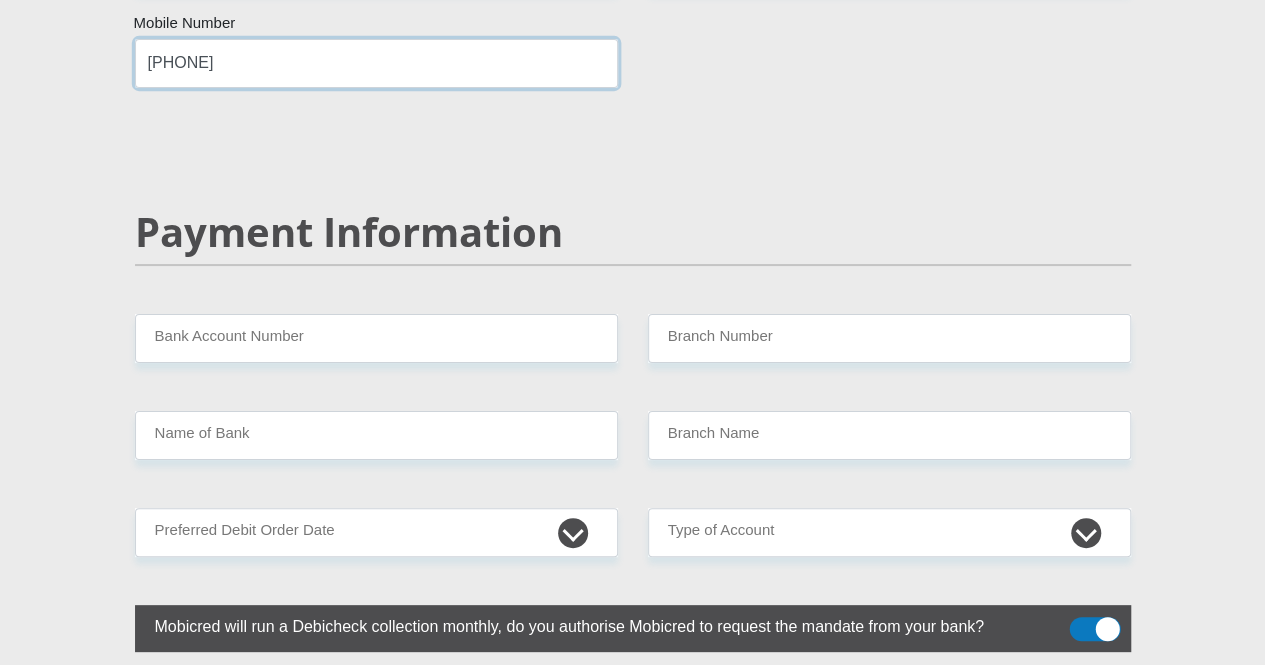 scroll, scrollTop: 3807, scrollLeft: 0, axis: vertical 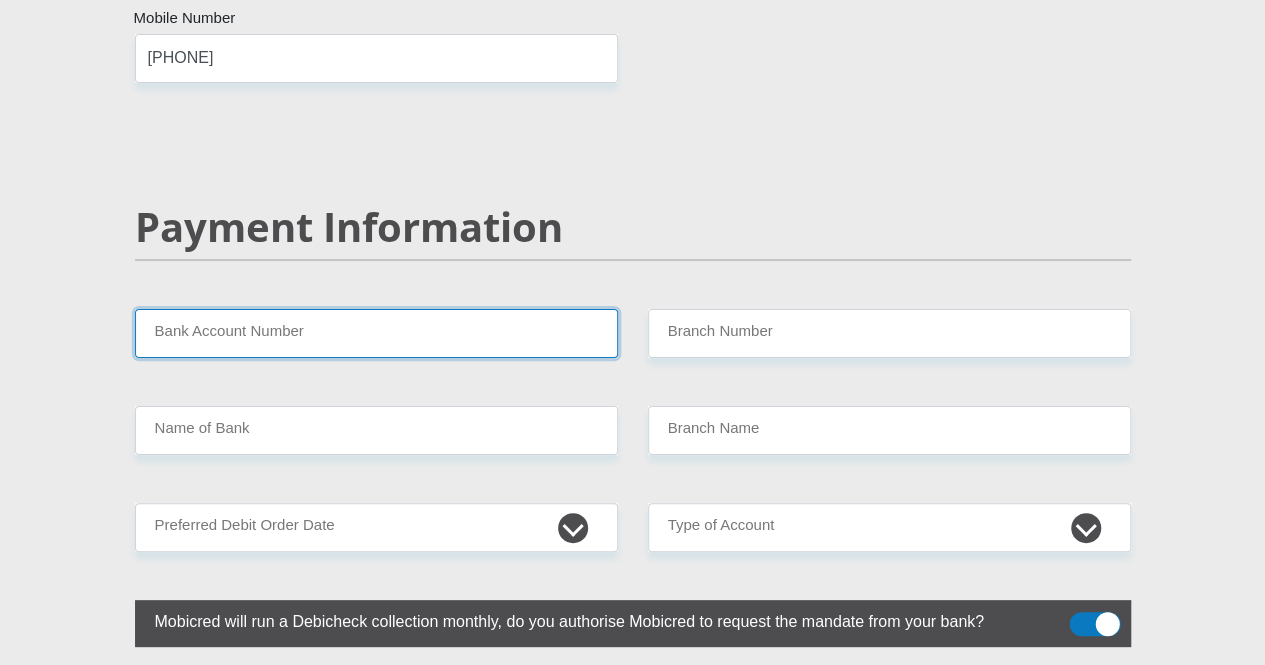 click on "Bank Account Number" at bounding box center (376, 333) 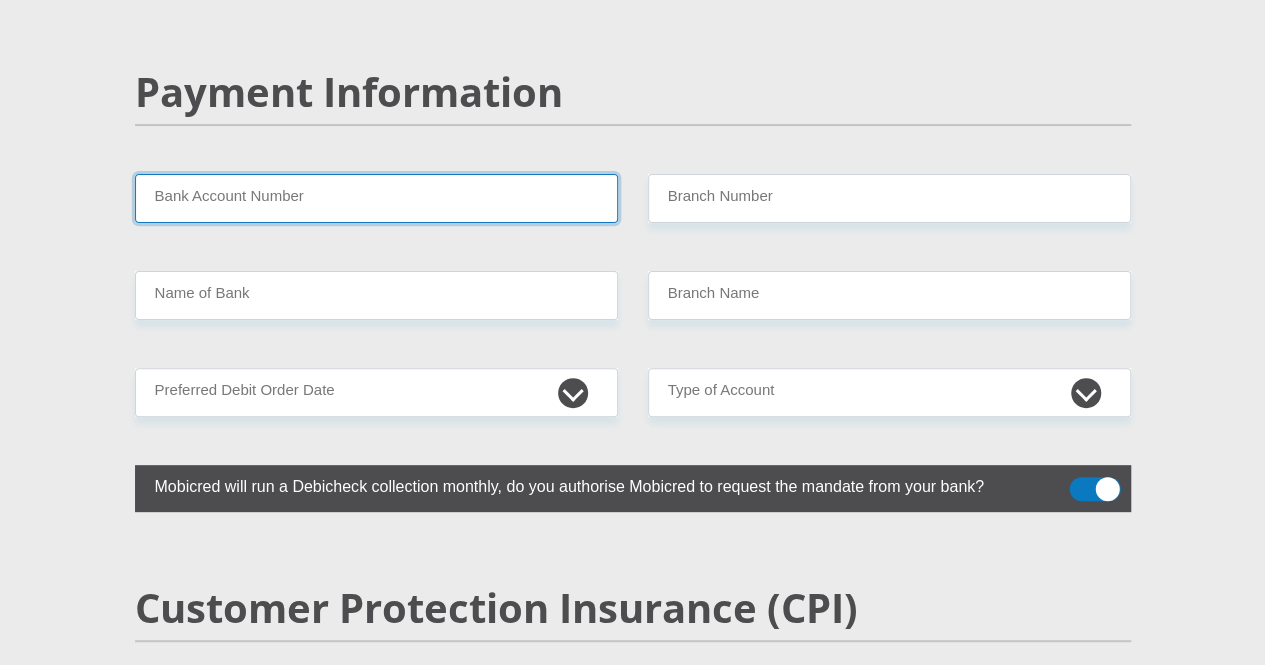 scroll, scrollTop: 3941, scrollLeft: 0, axis: vertical 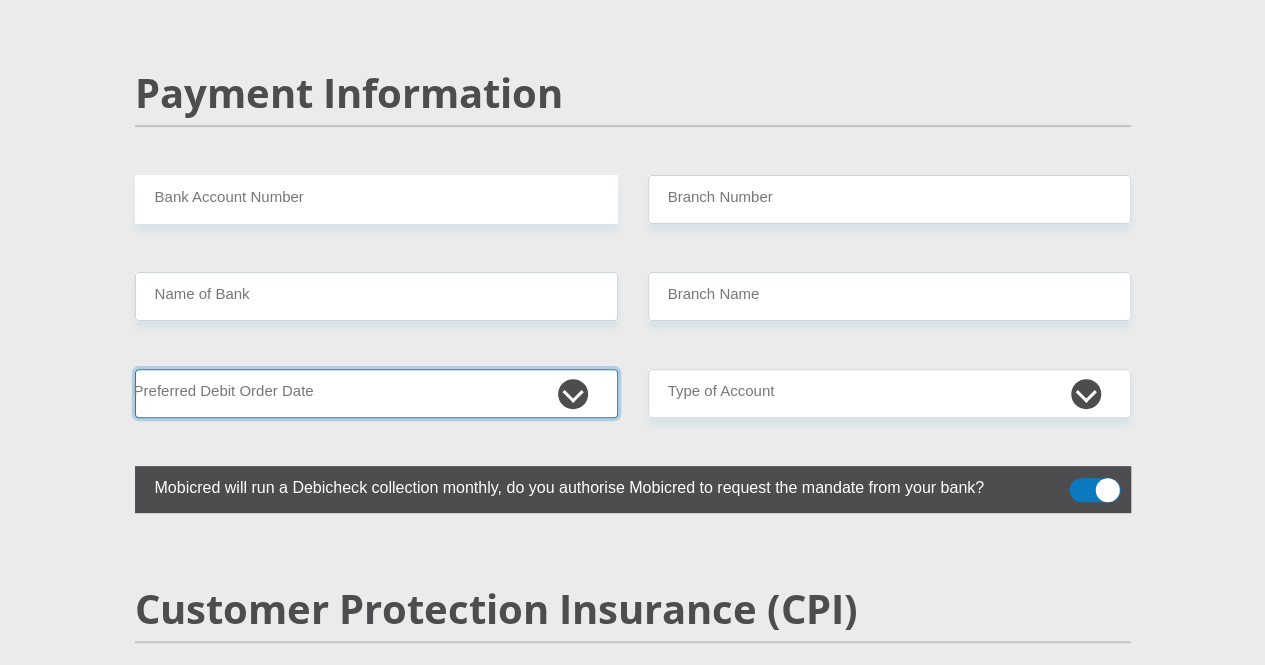 click on "1st
2nd
3rd
4th
5th
7th
18th
19th
20th
21st
22nd
23rd
24th
25th
26th
27th
28th
29th
30th" at bounding box center [376, 393] 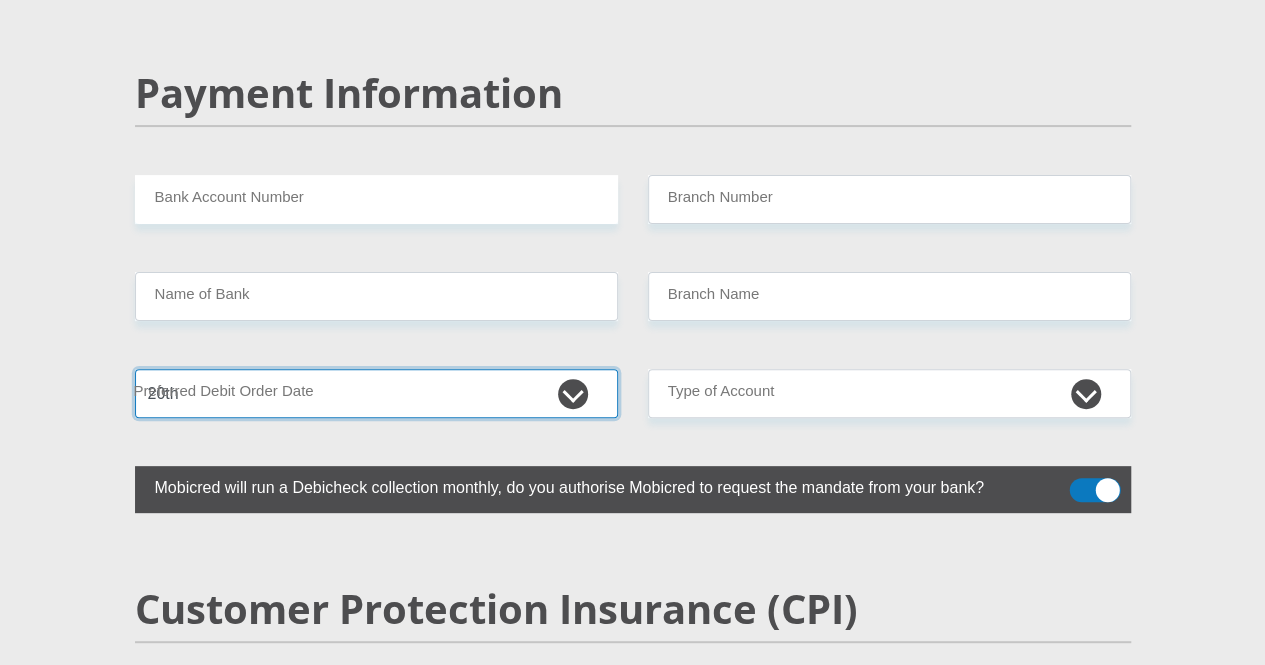 click on "1st
2nd
3rd
4th
5th
7th
18th
19th
20th
21st
22nd
23rd
24th
25th
26th
27th
28th
29th
30th" at bounding box center (376, 393) 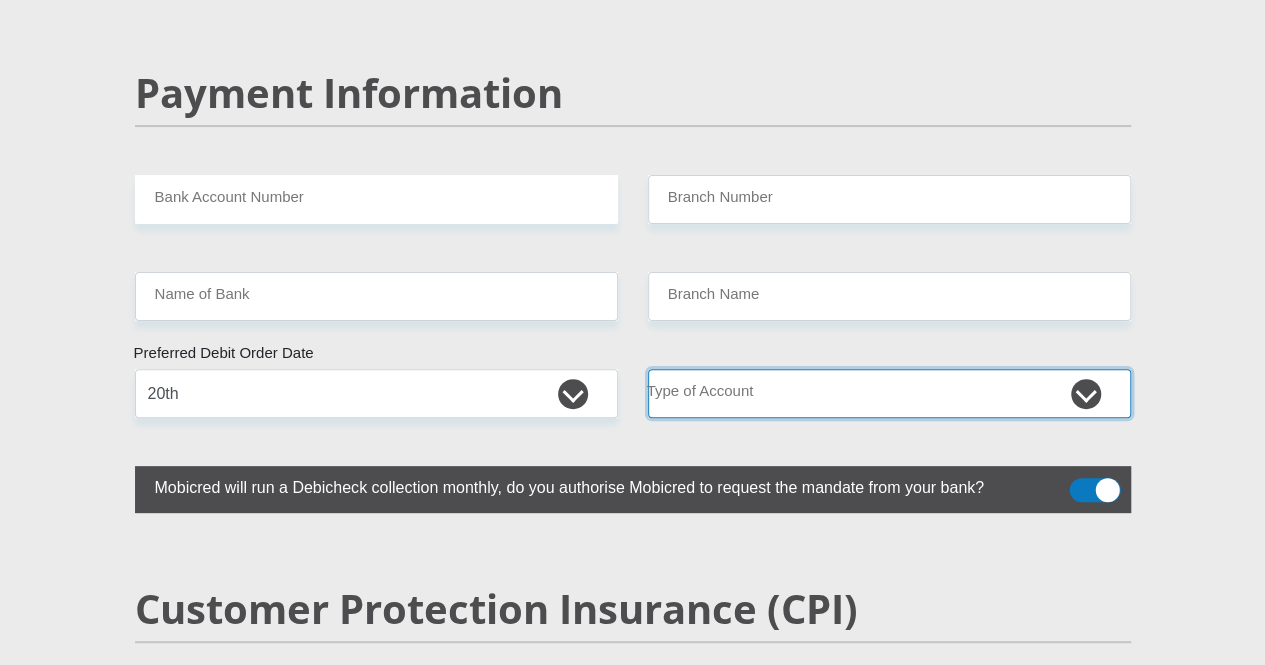 click on "Cheque
Savings" at bounding box center (889, 393) 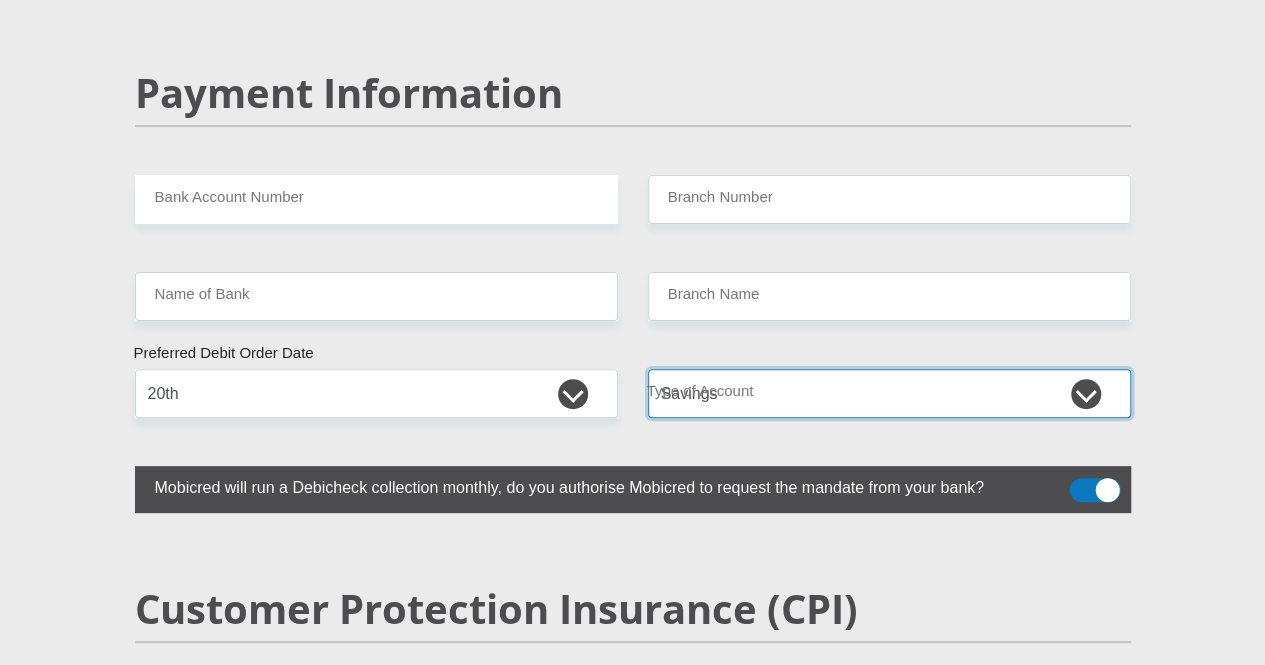 click on "Cheque
Savings" at bounding box center (889, 393) 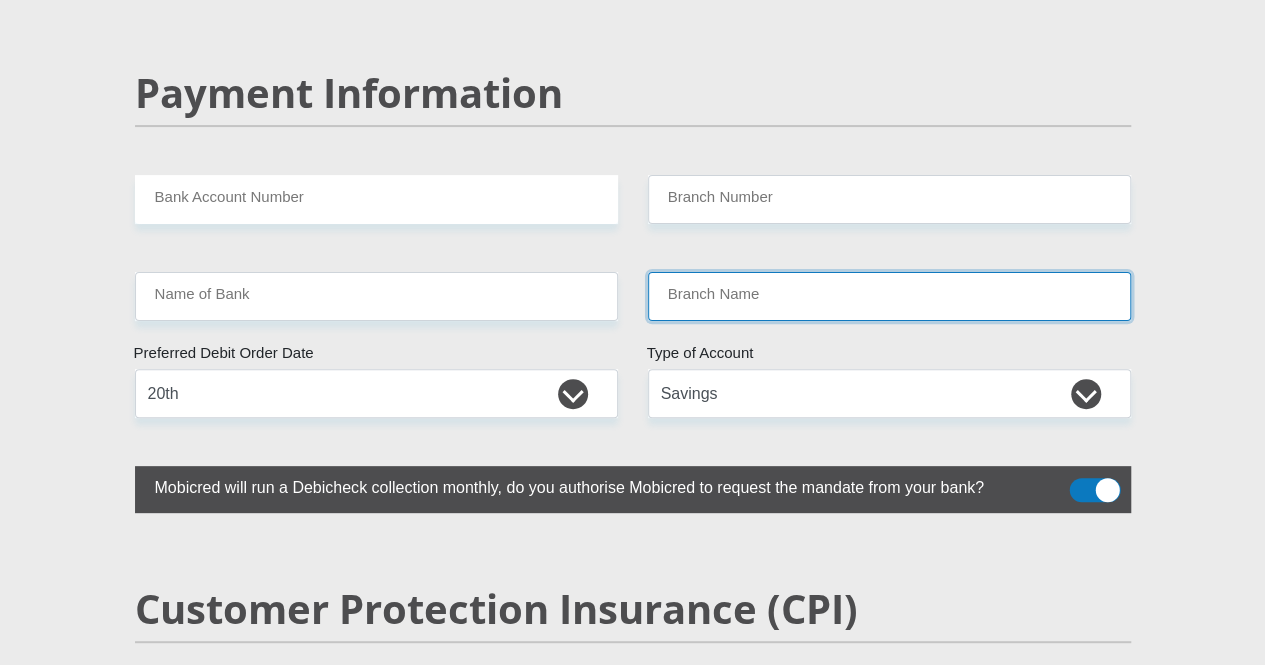 click on "Branch Name" at bounding box center [889, 296] 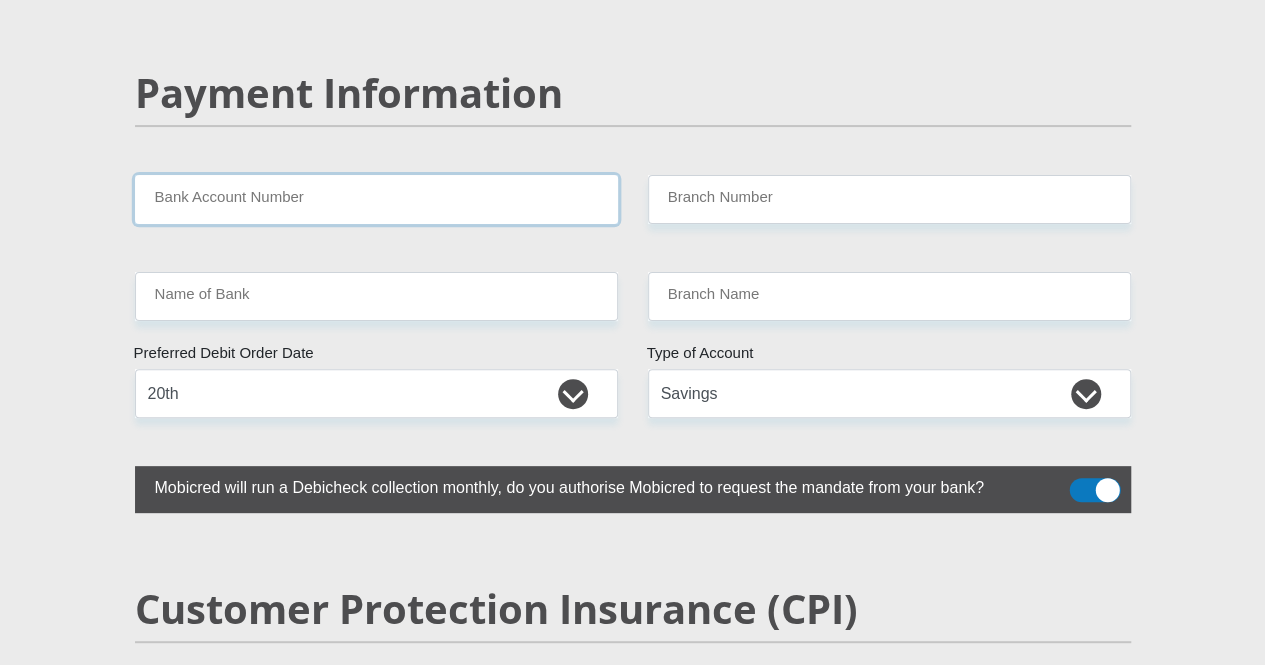 click on "Bank Account Number" at bounding box center (376, 199) 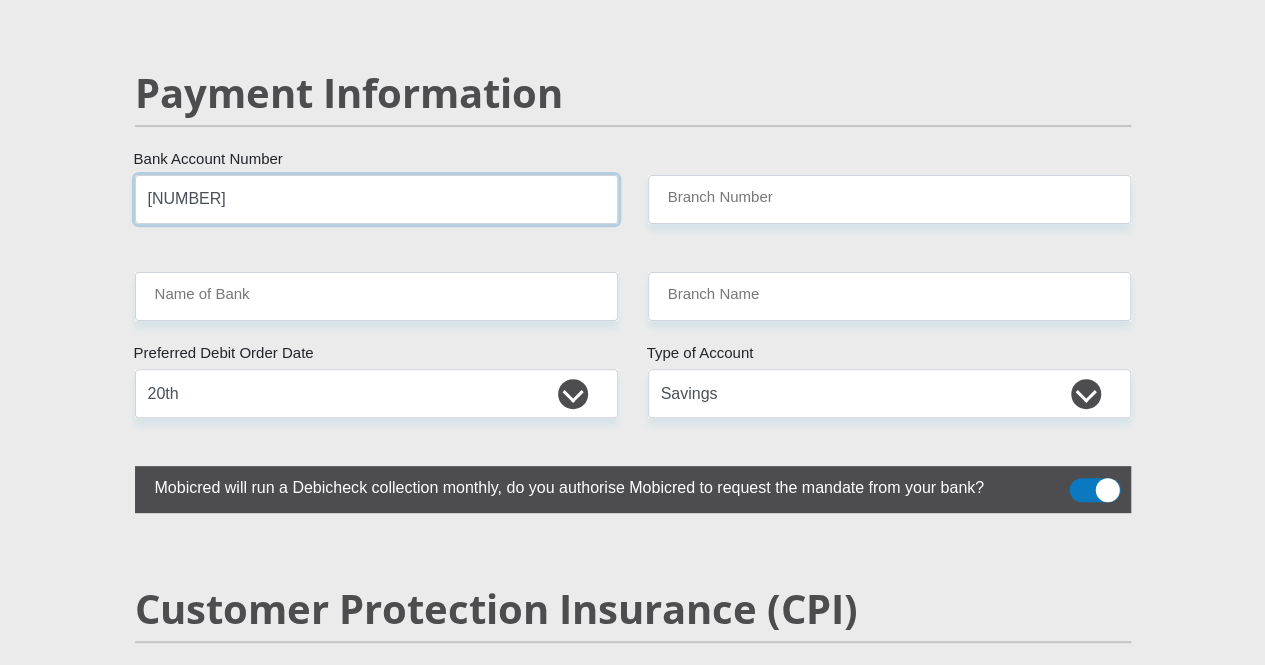 type on "[NUMBER]" 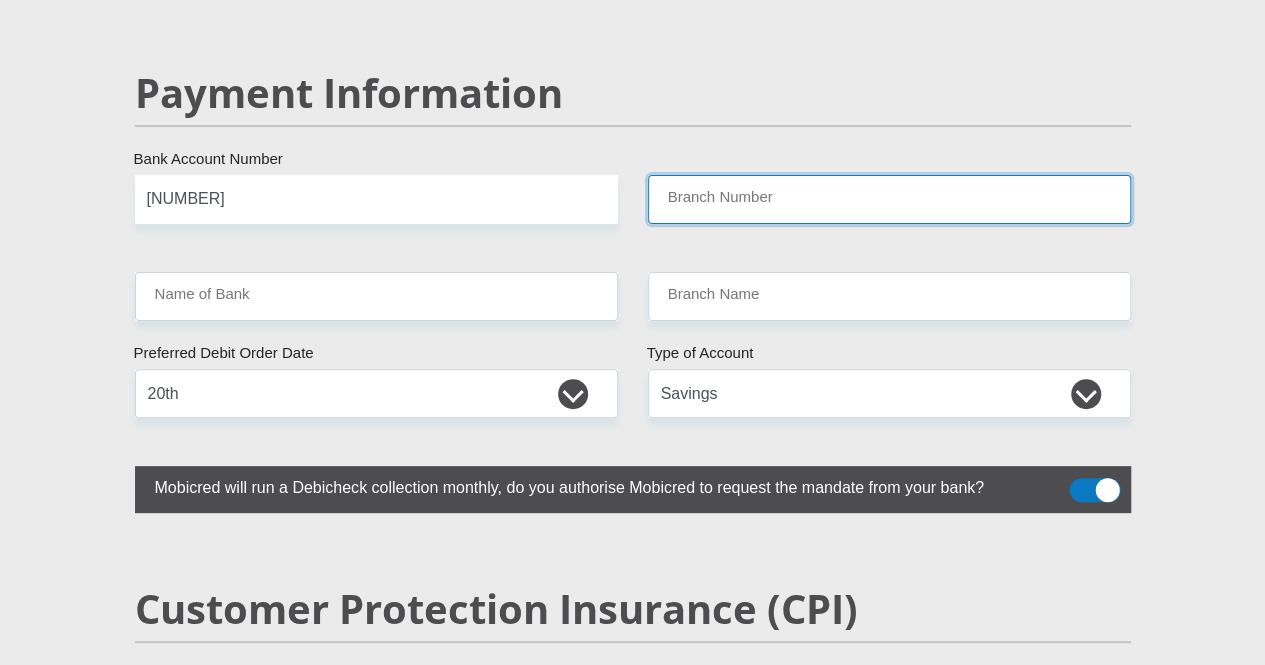click on "Branch Number" at bounding box center [889, 199] 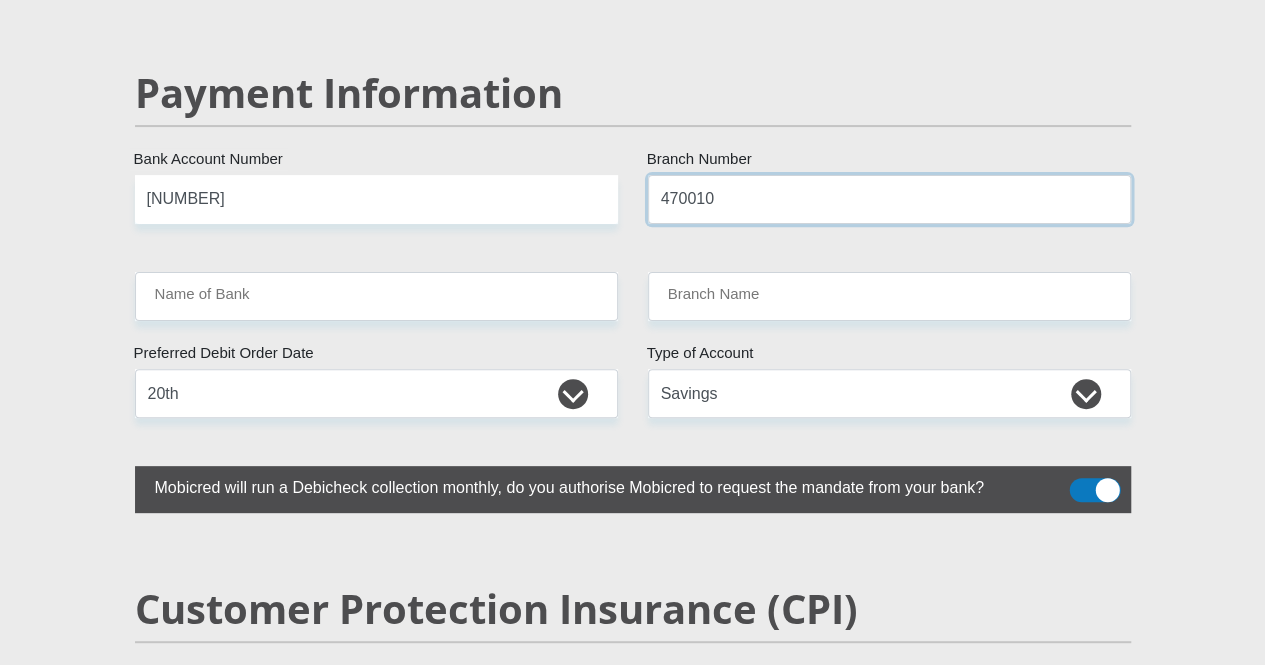 type on "470010" 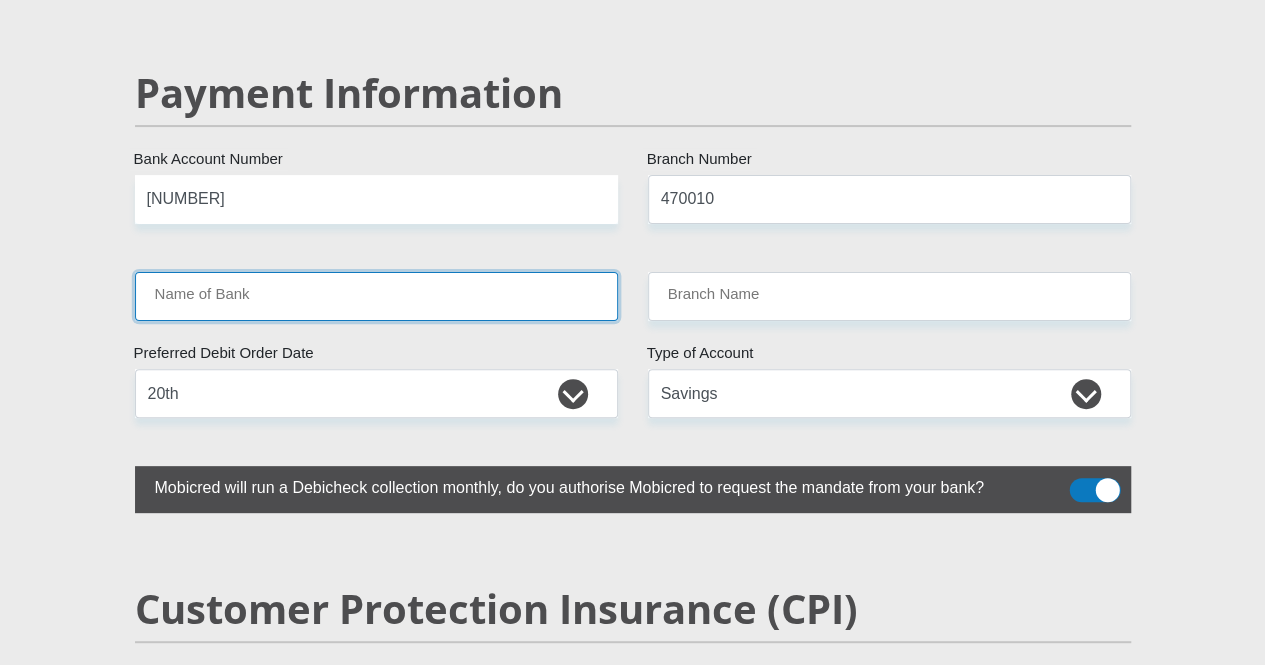 click on "Name of Bank" at bounding box center (376, 296) 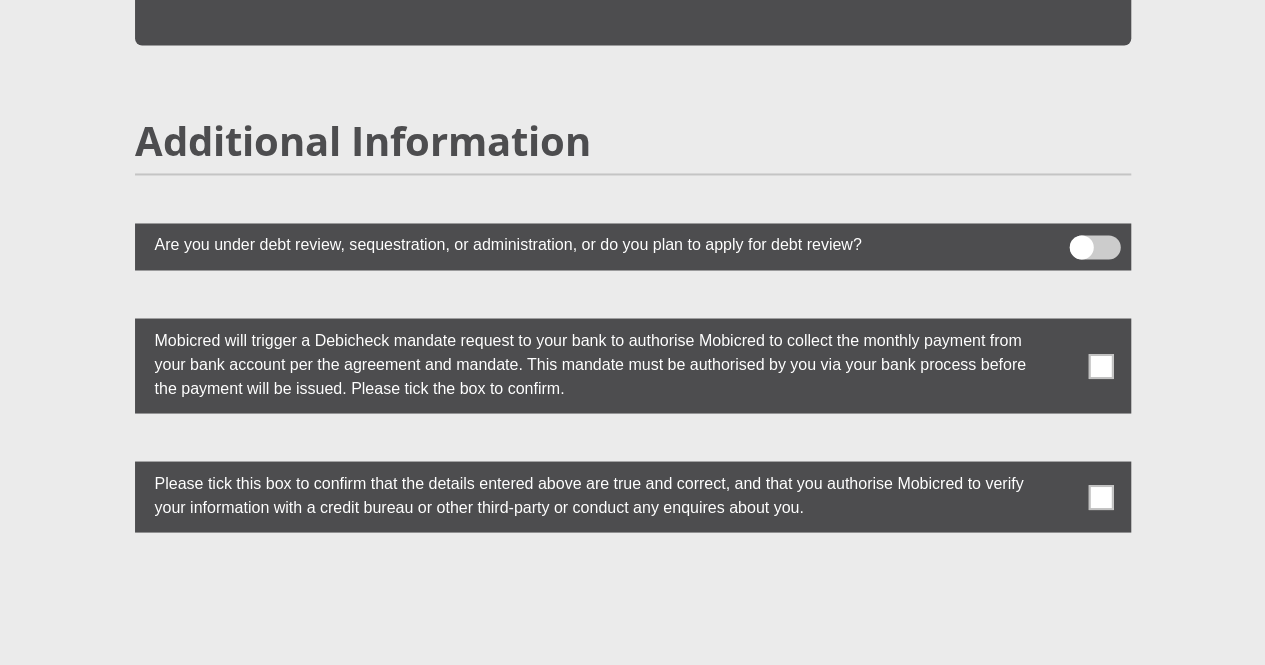 scroll, scrollTop: 5433, scrollLeft: 0, axis: vertical 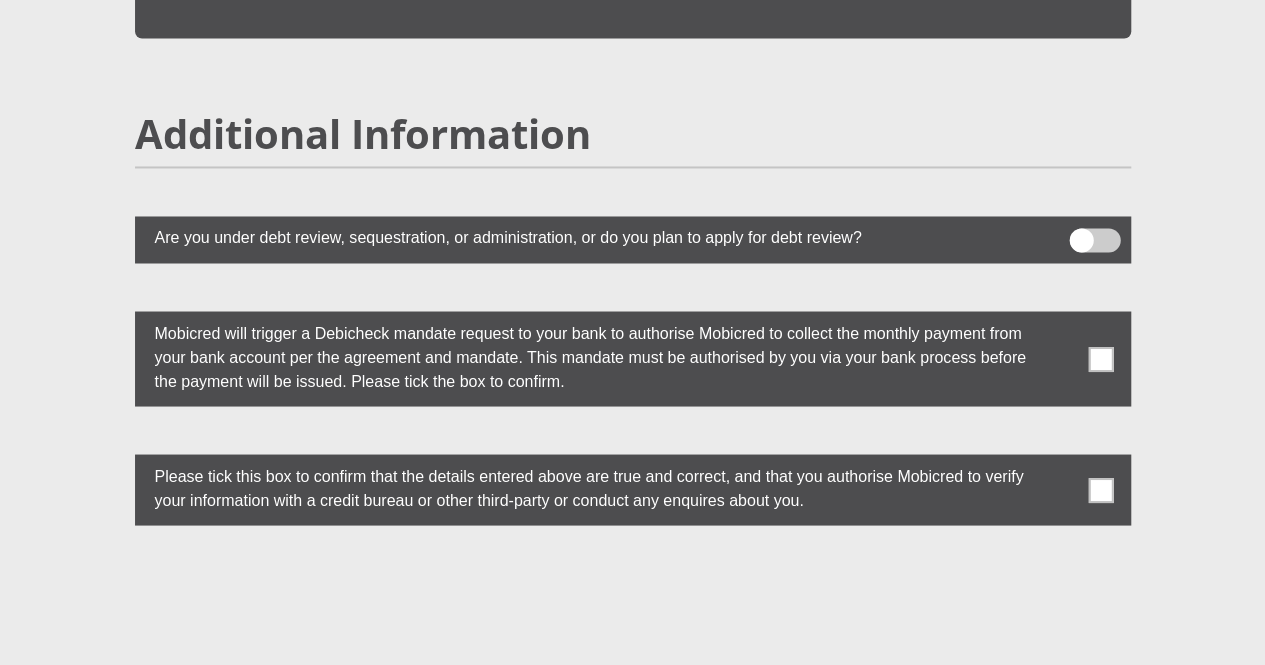 click at bounding box center [1100, 489] 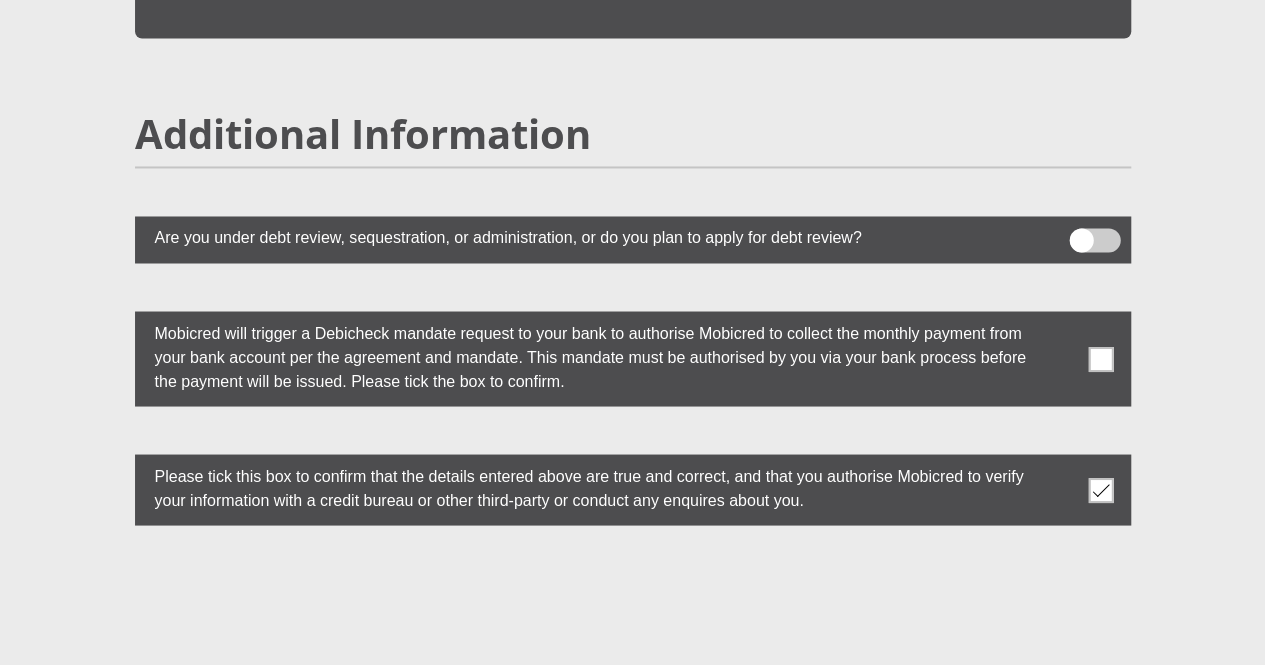 click at bounding box center [1100, 358] 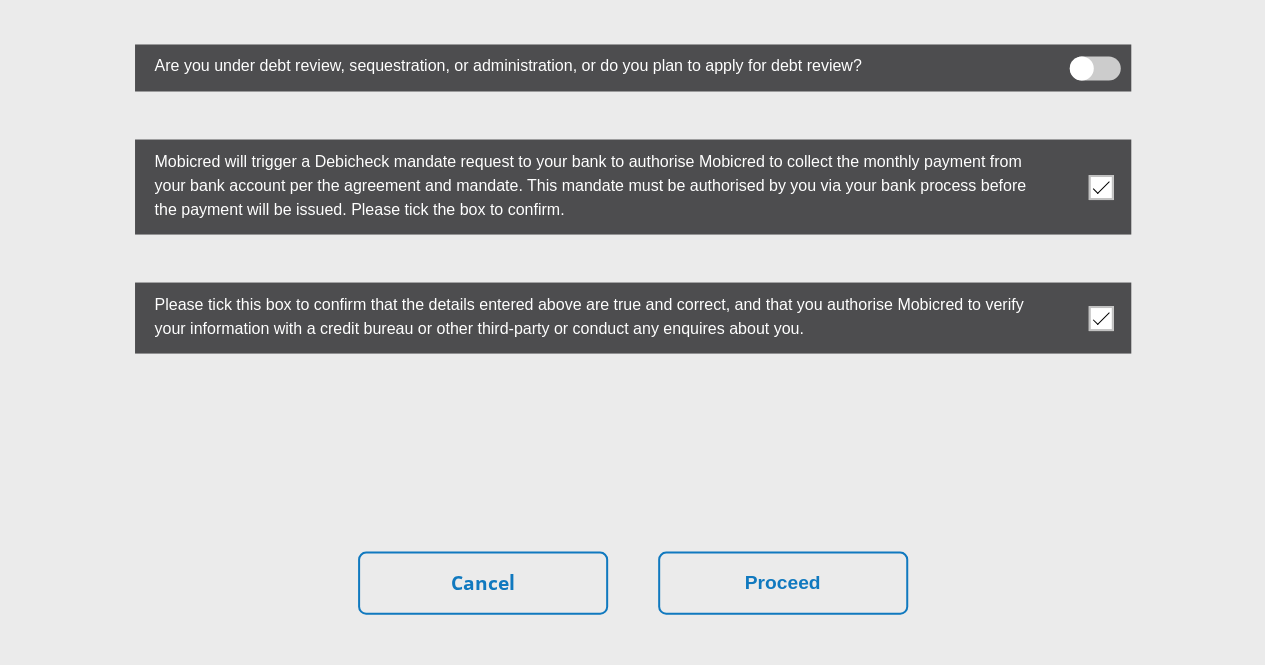 scroll, scrollTop: 5608, scrollLeft: 0, axis: vertical 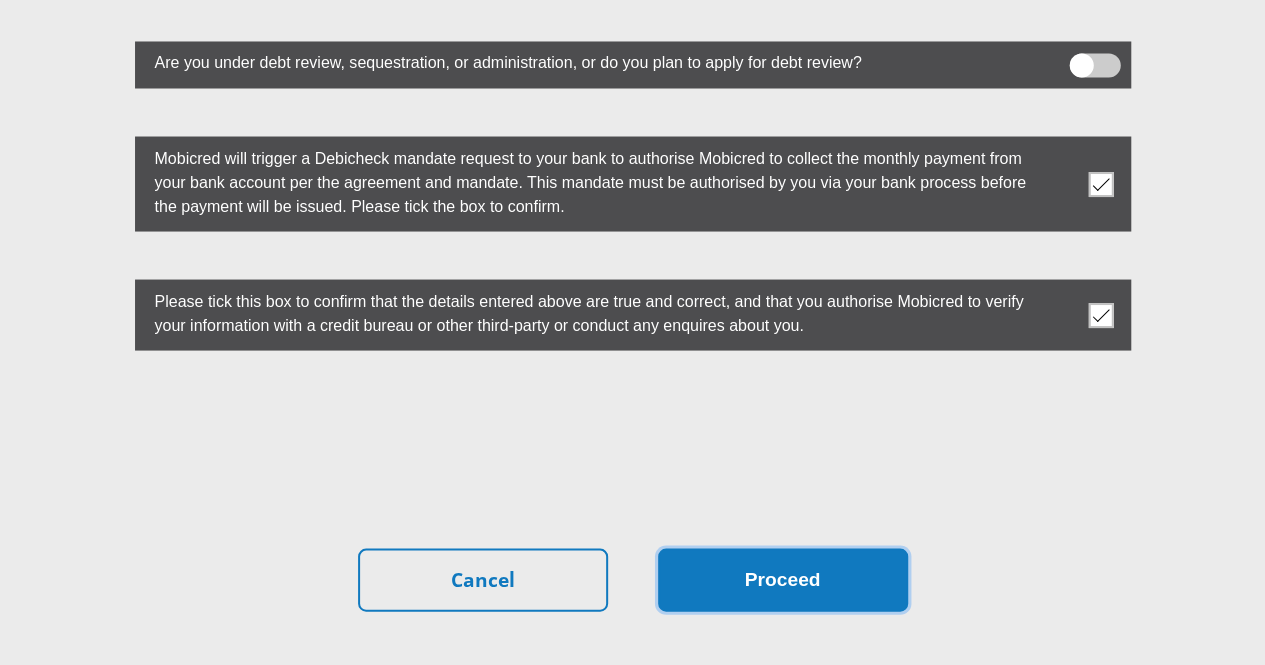 click on "Proceed" at bounding box center (783, 579) 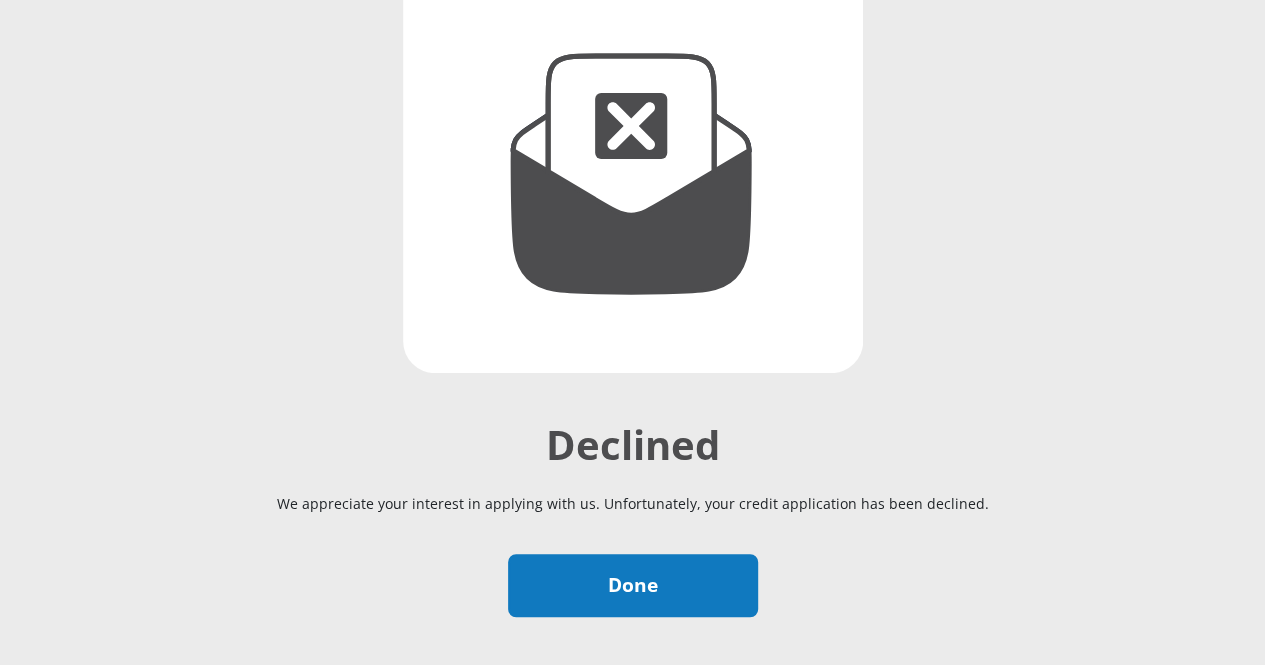 scroll, scrollTop: 407, scrollLeft: 0, axis: vertical 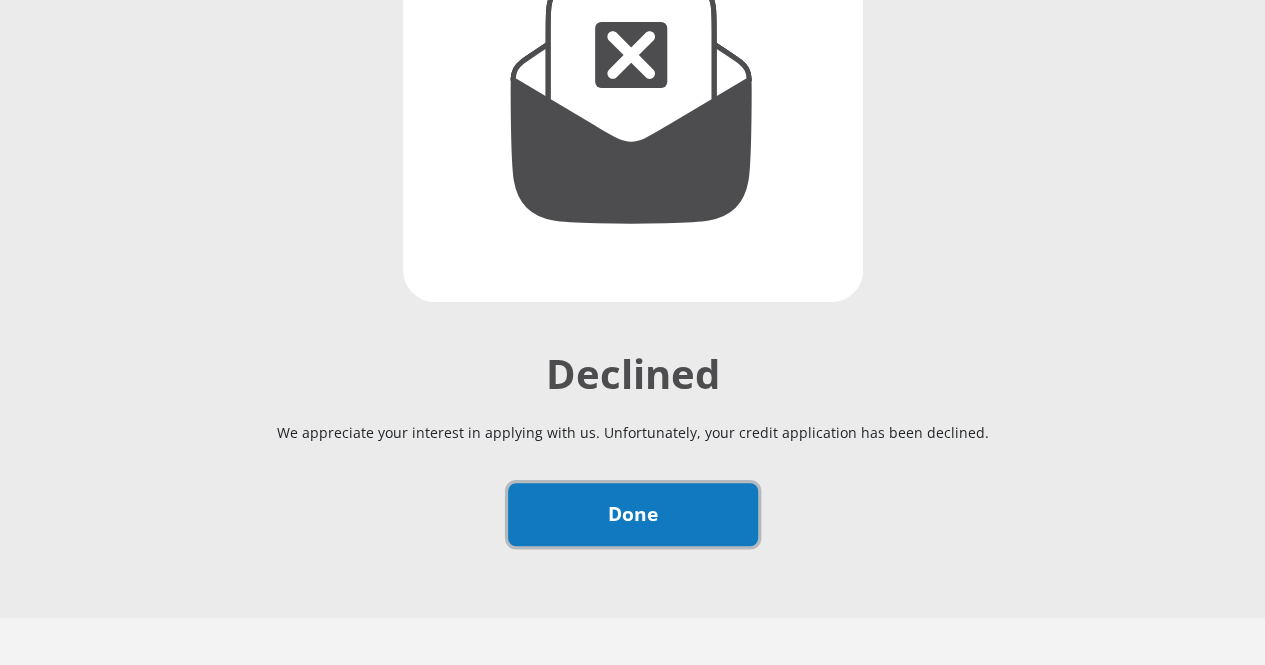 click on "Done" at bounding box center (633, 514) 